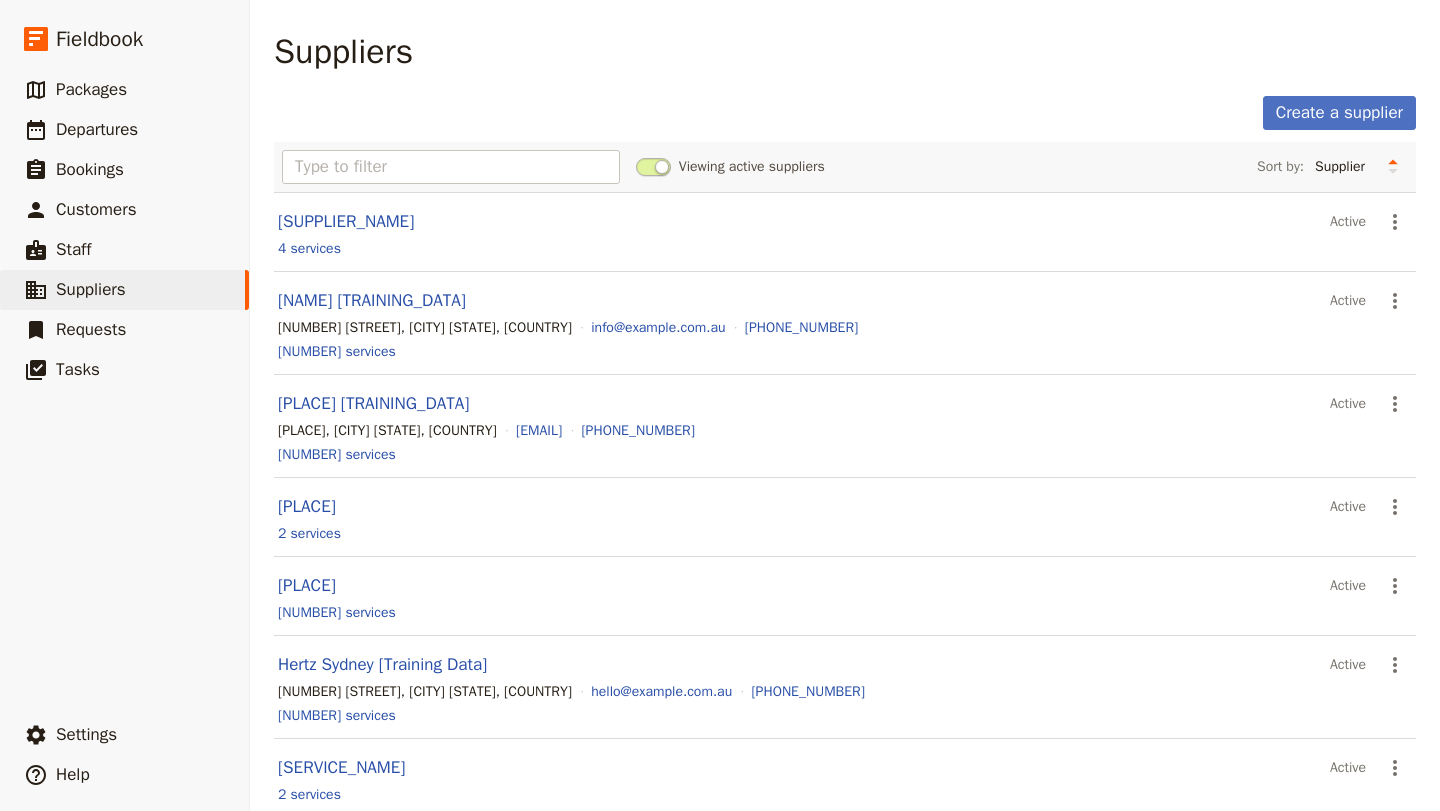 scroll, scrollTop: 0, scrollLeft: 0, axis: both 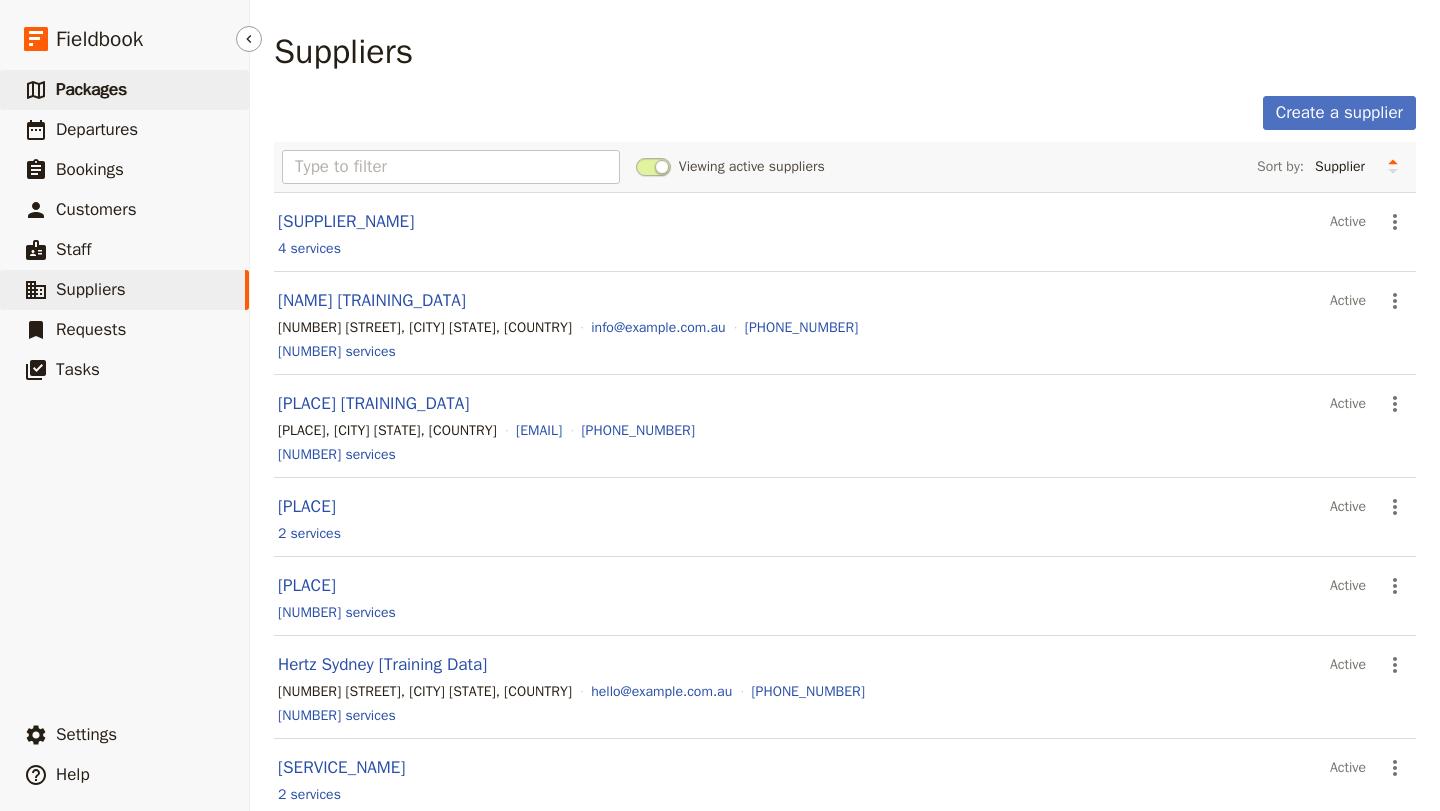 click on "Packages" at bounding box center [91, 89] 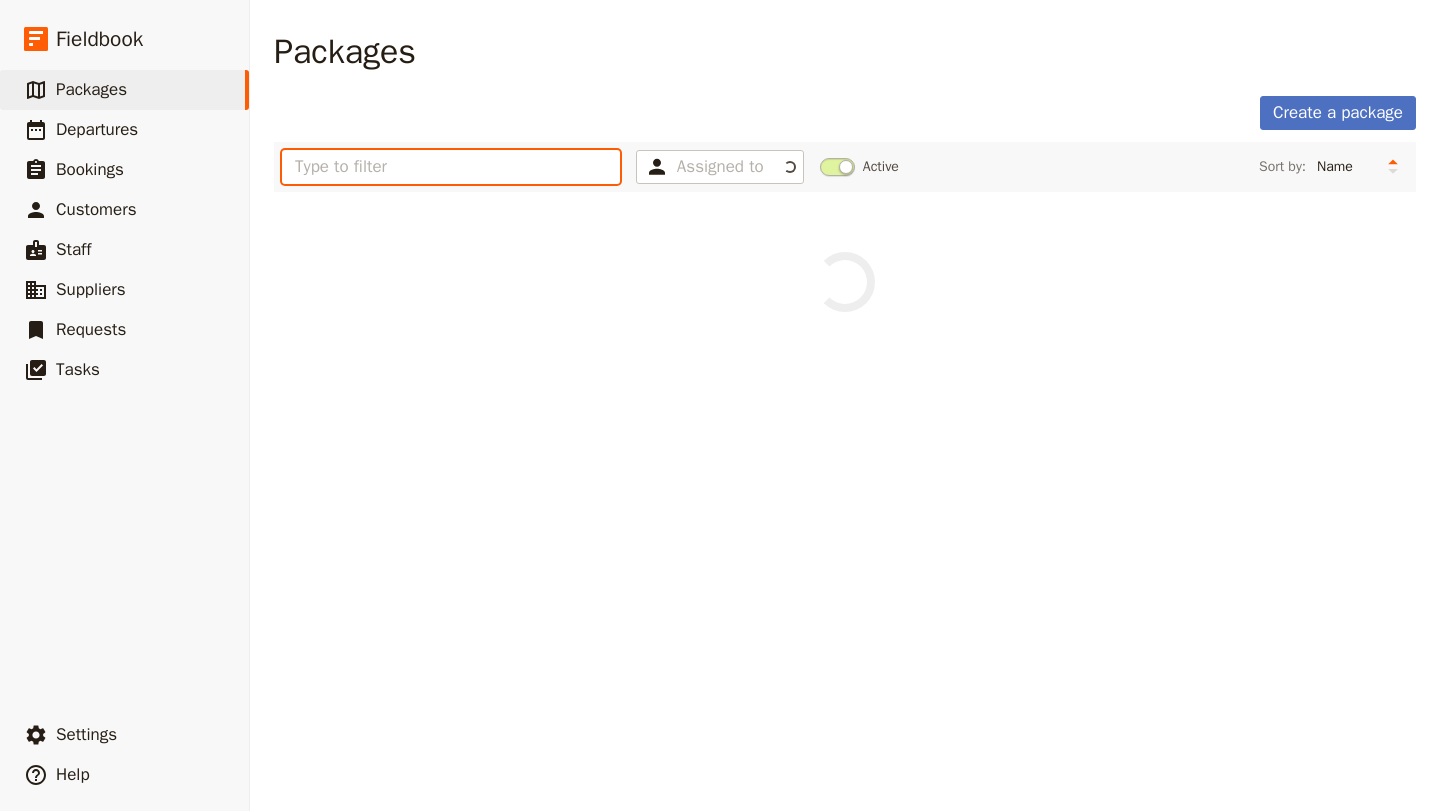 click at bounding box center [451, 167] 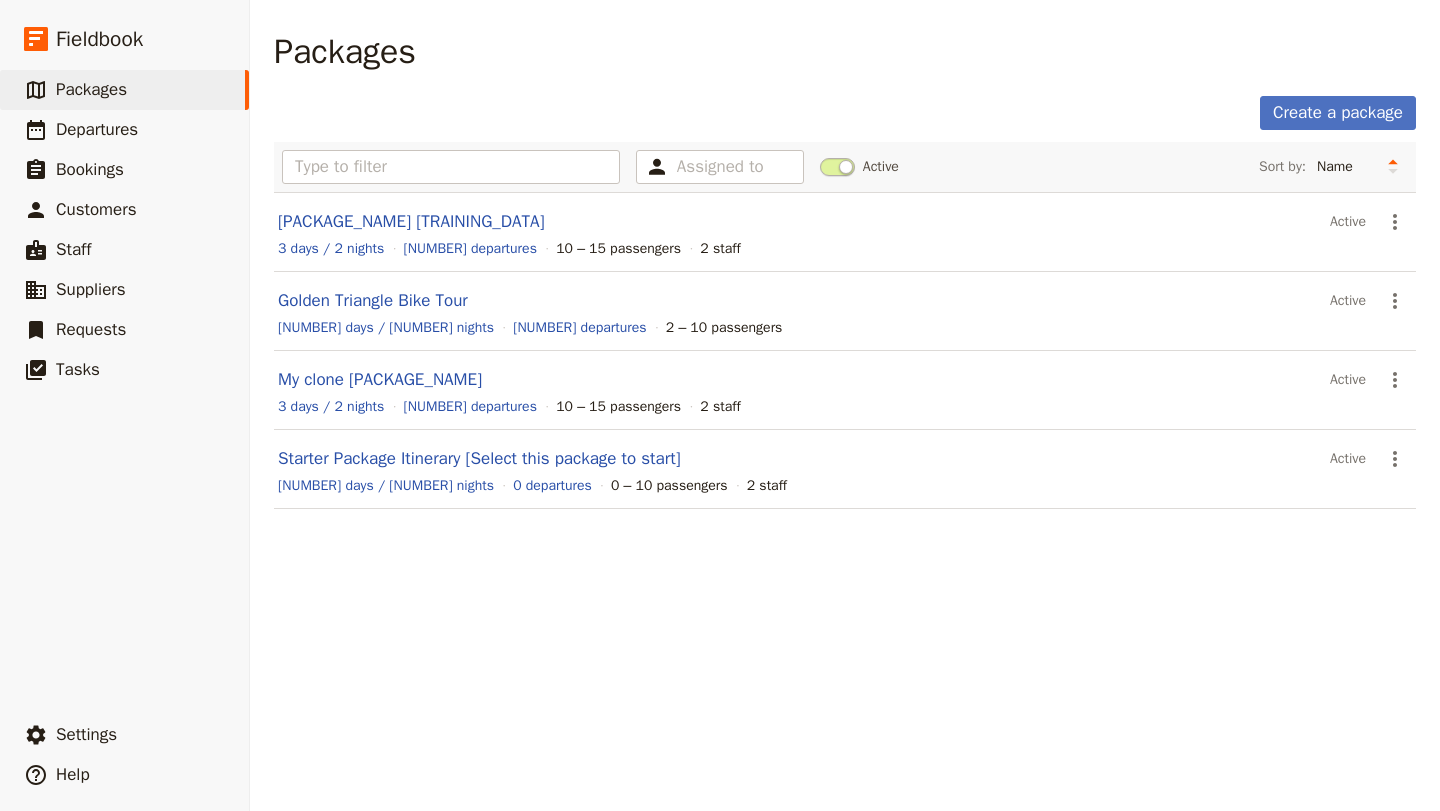 click on "Create a package" at bounding box center [845, 113] 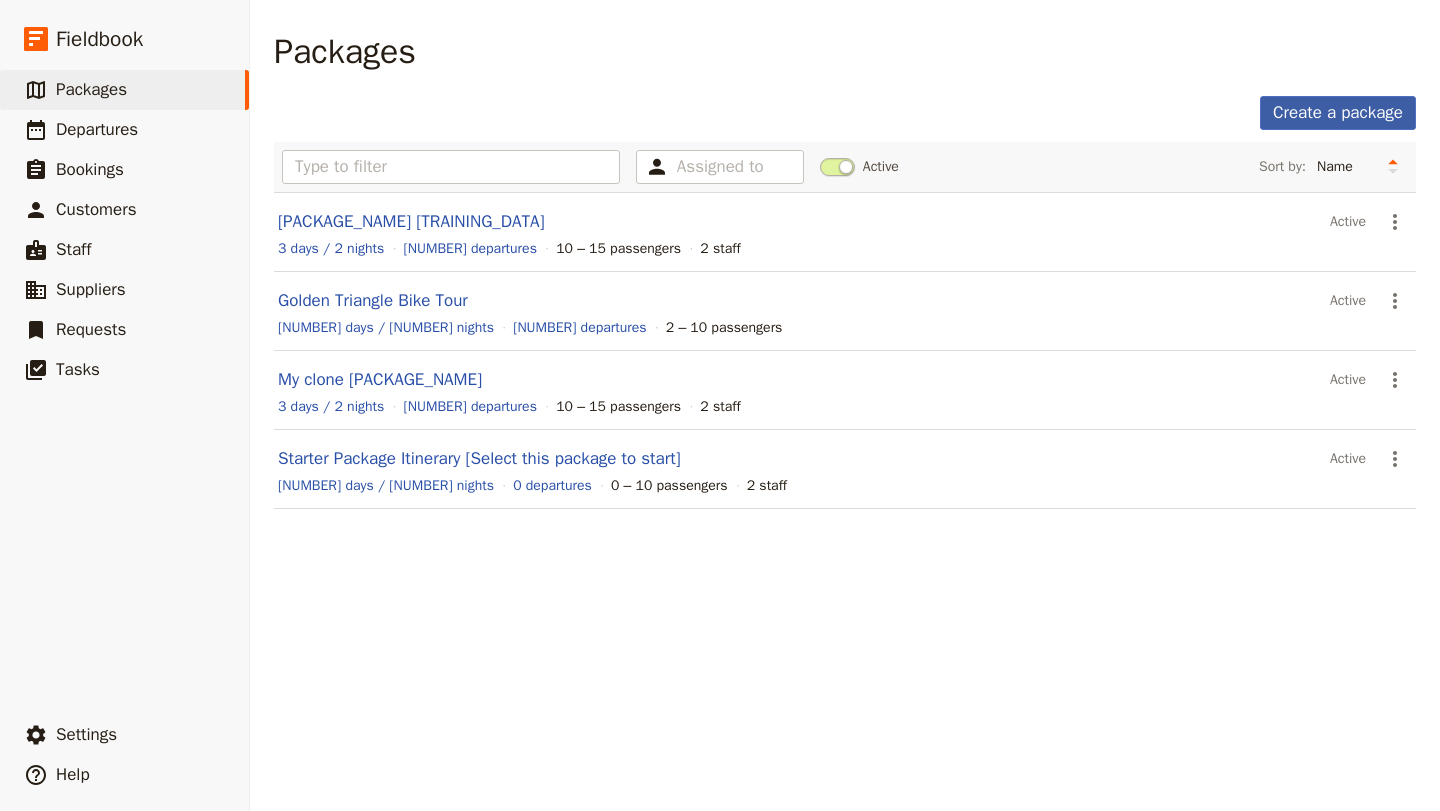 click on "Create a package" at bounding box center [1338, 113] 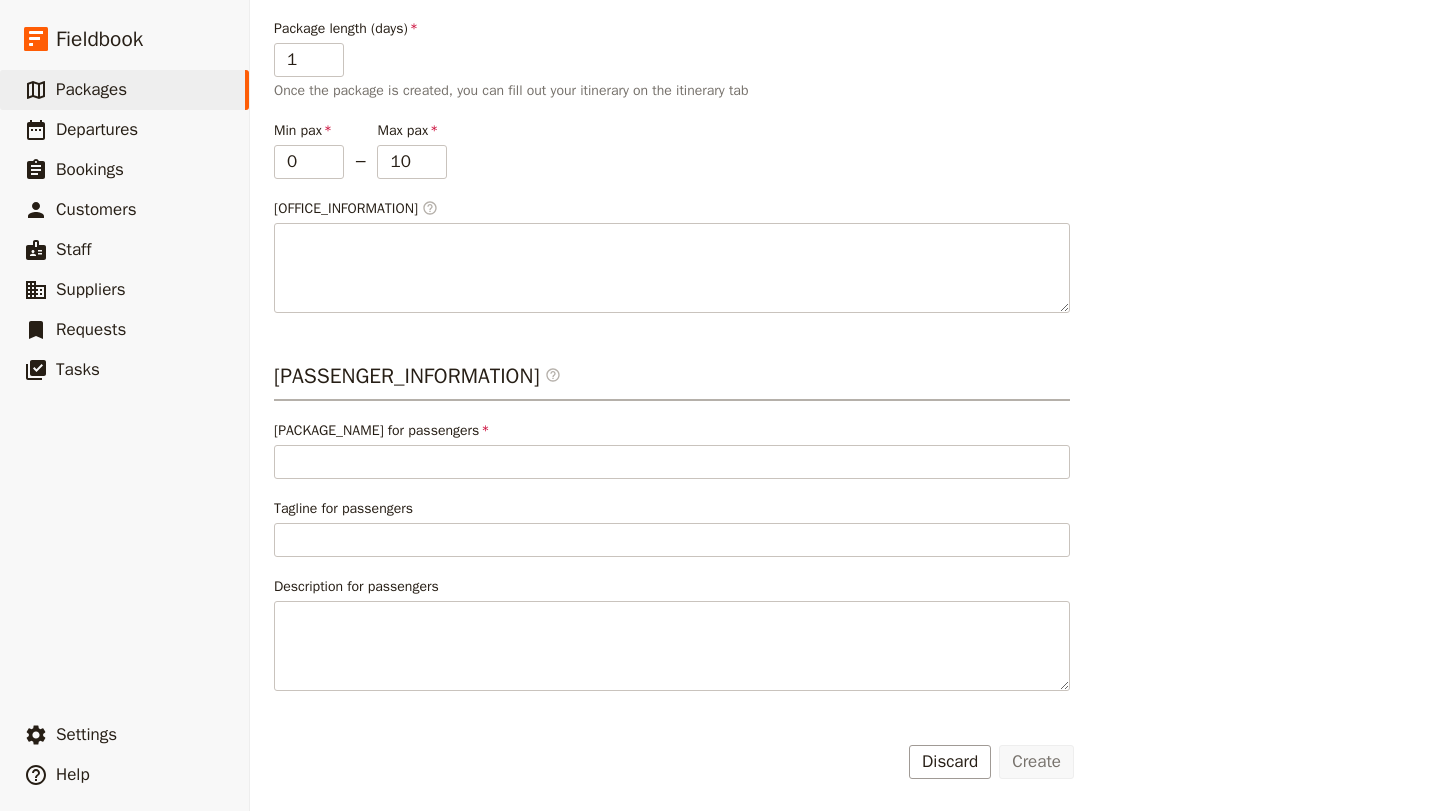 scroll, scrollTop: 0, scrollLeft: 0, axis: both 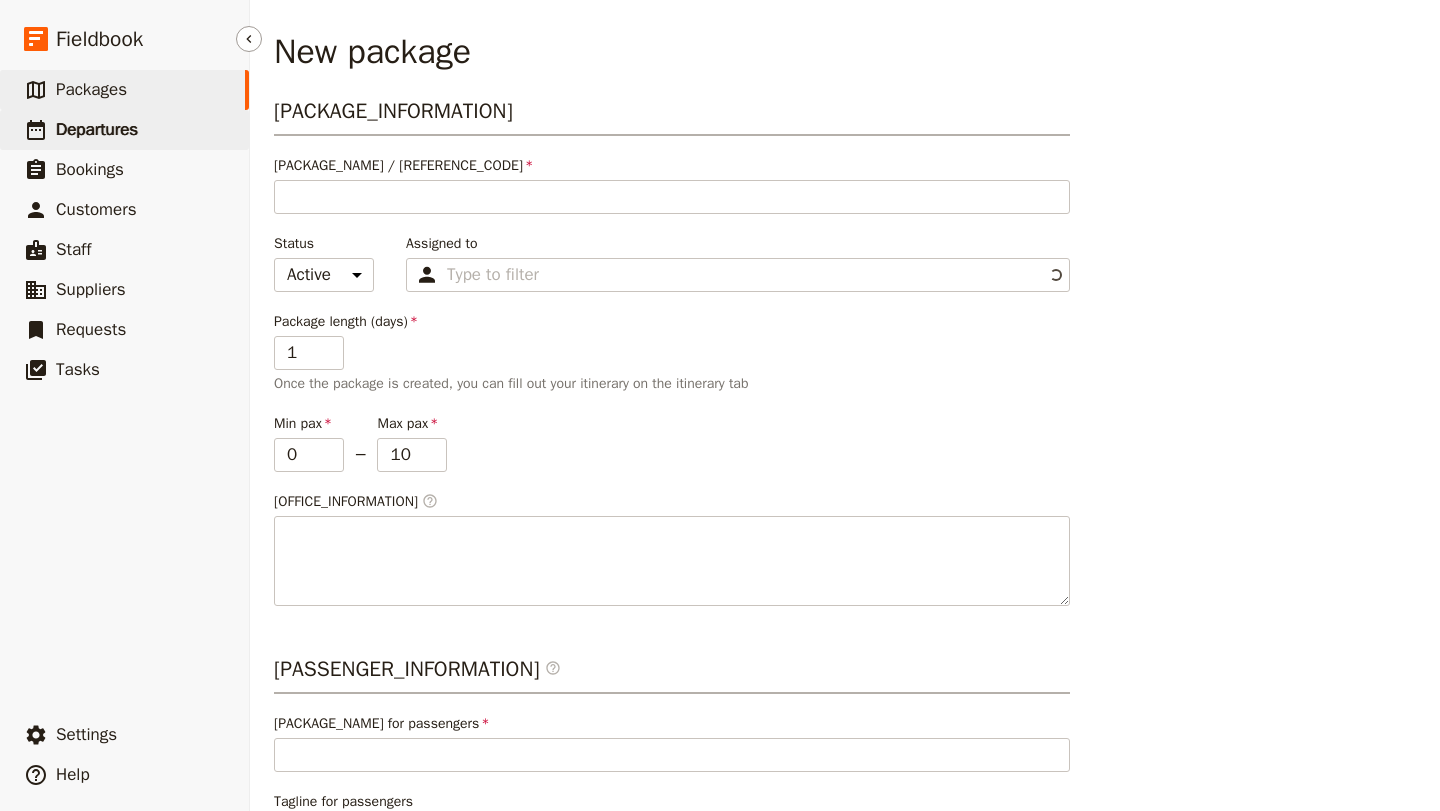 click on "Departures" at bounding box center (97, 129) 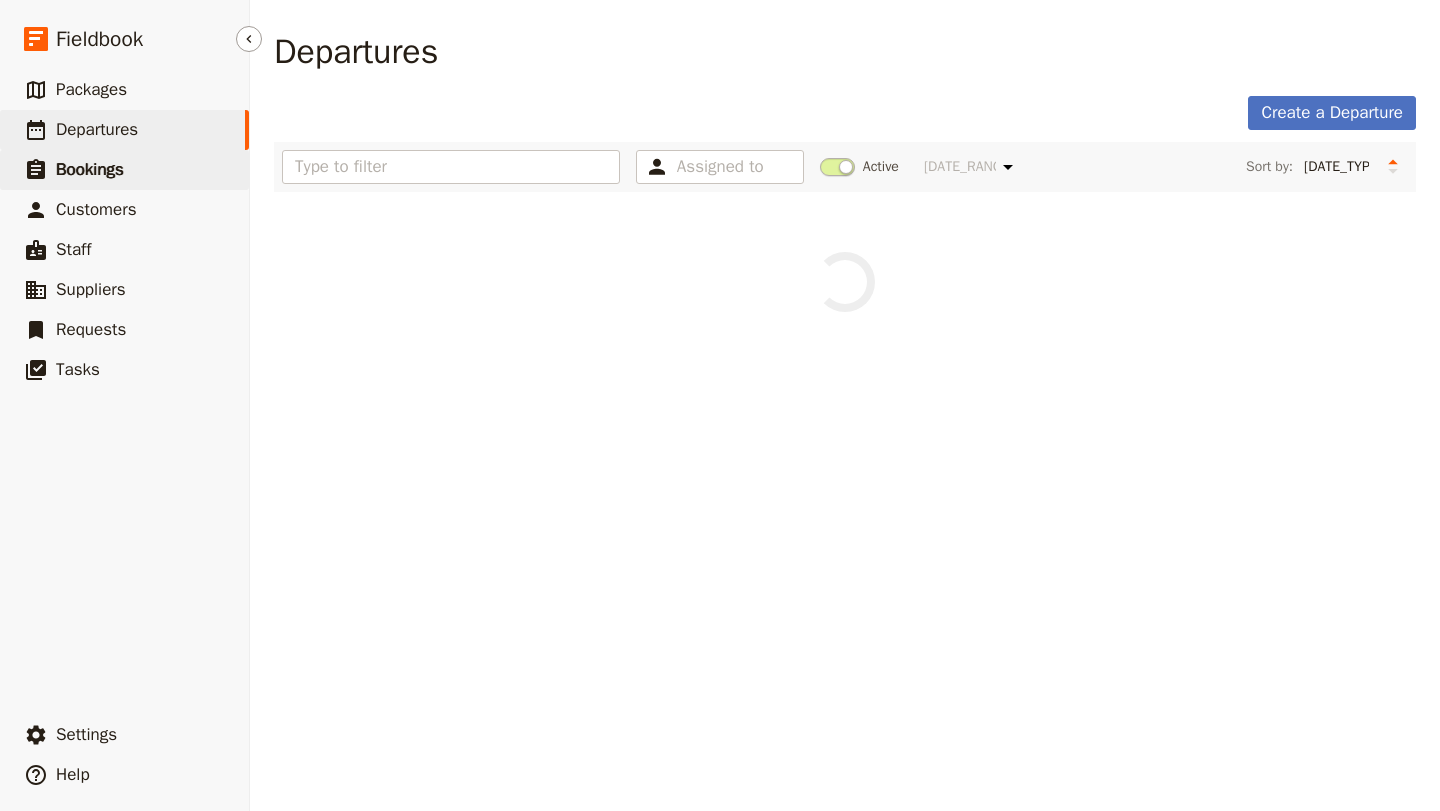 click on "Bookings" at bounding box center [90, 169] 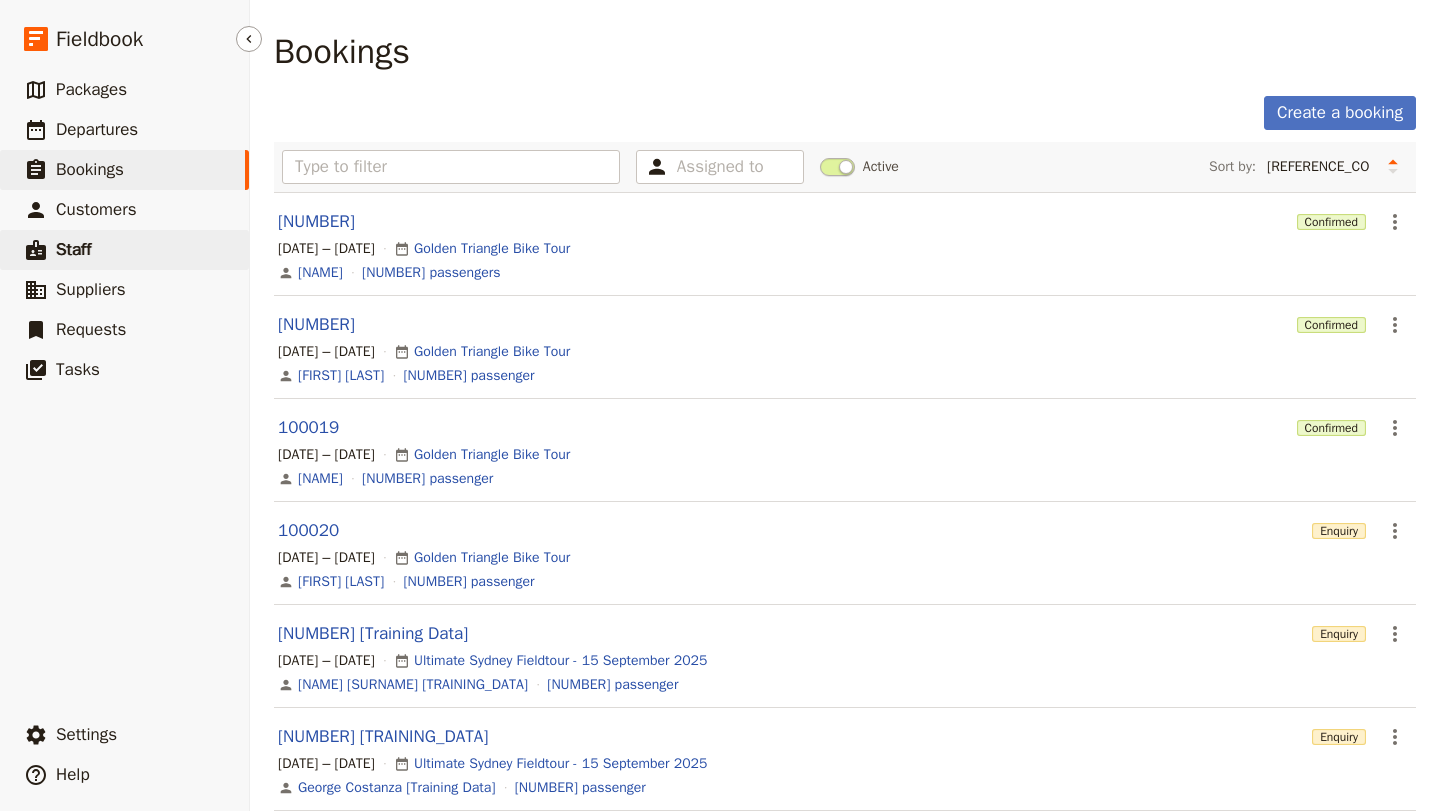 click on "​ Staff" at bounding box center (124, 250) 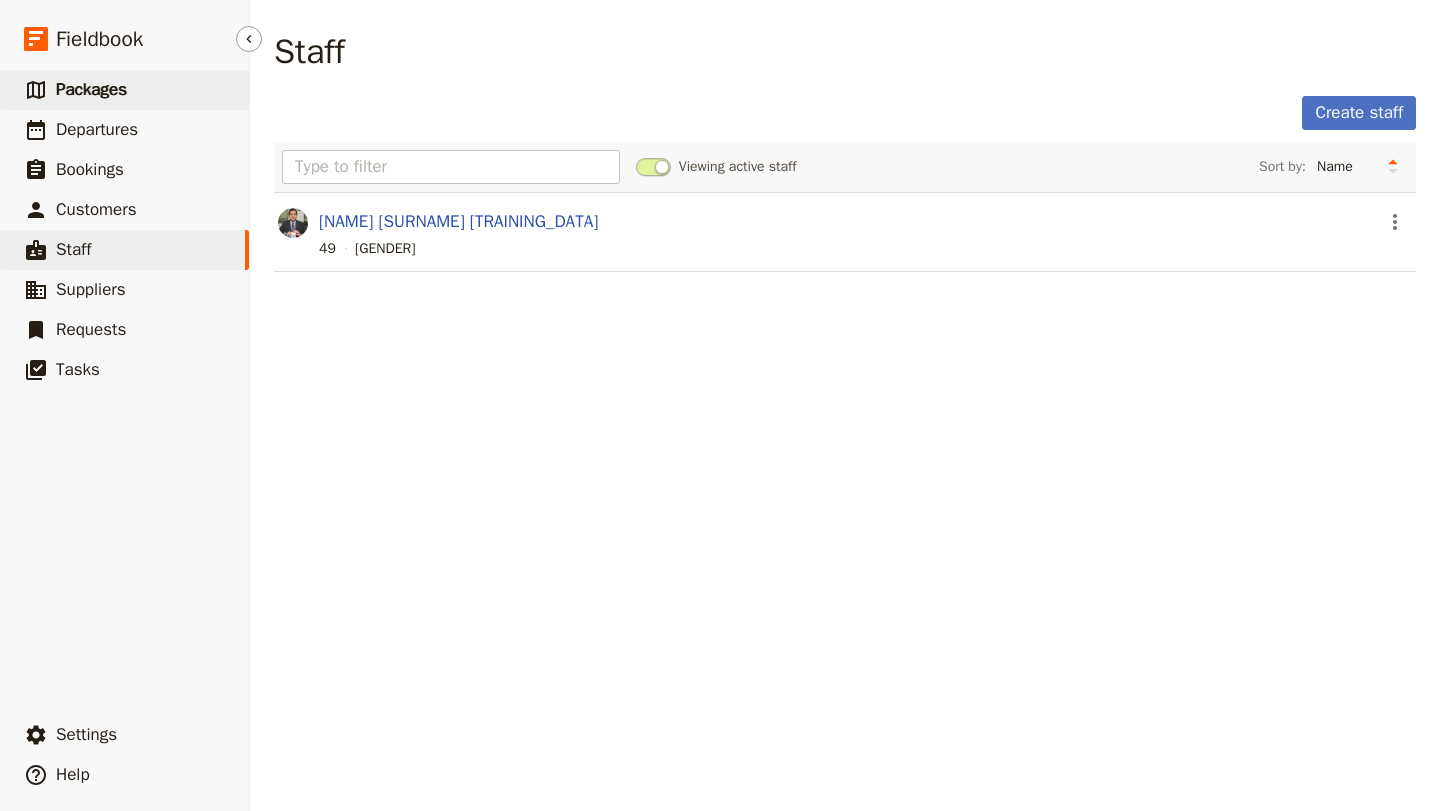 click on "Packages" at bounding box center [91, 89] 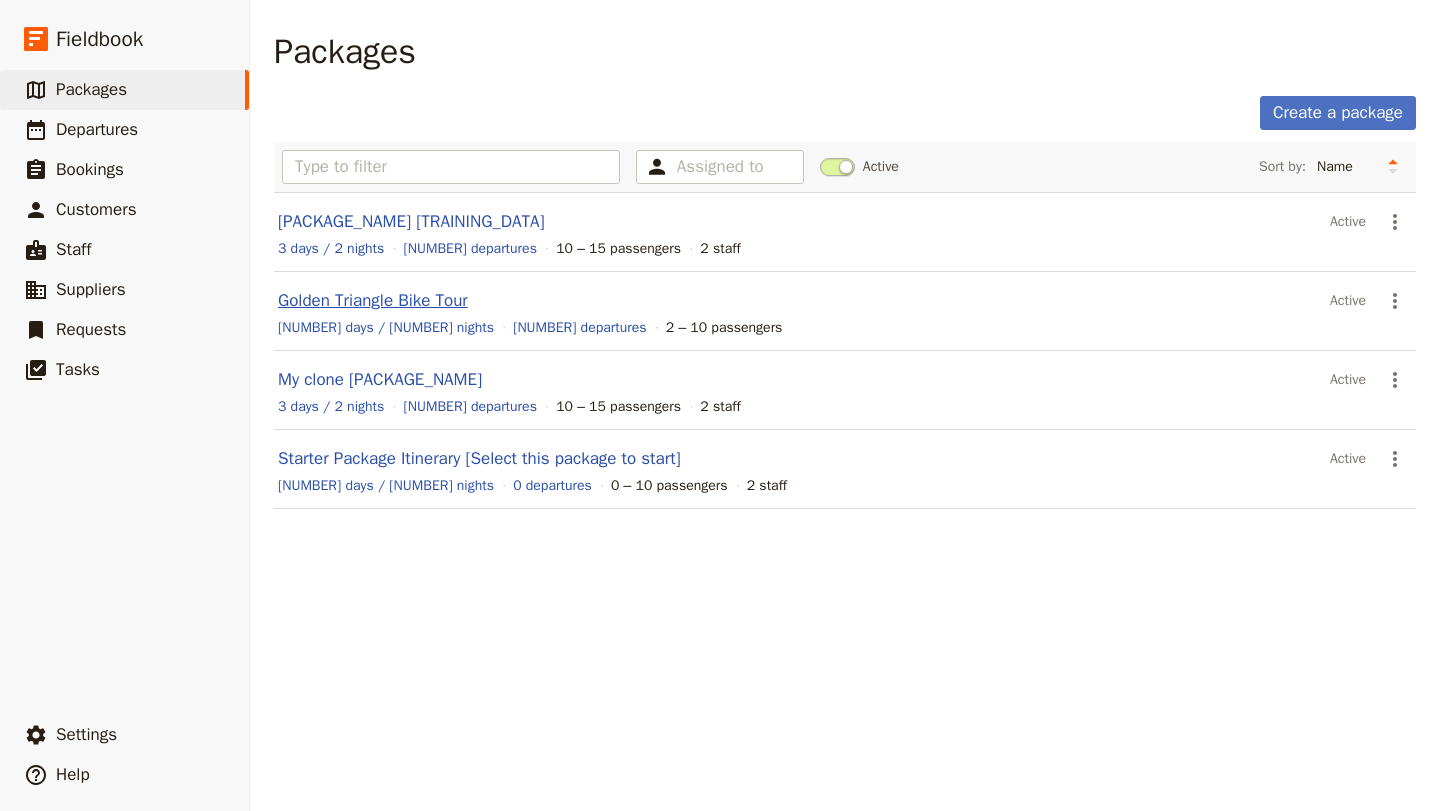 click on "Golden Triangle Bike Tour" at bounding box center (373, 300) 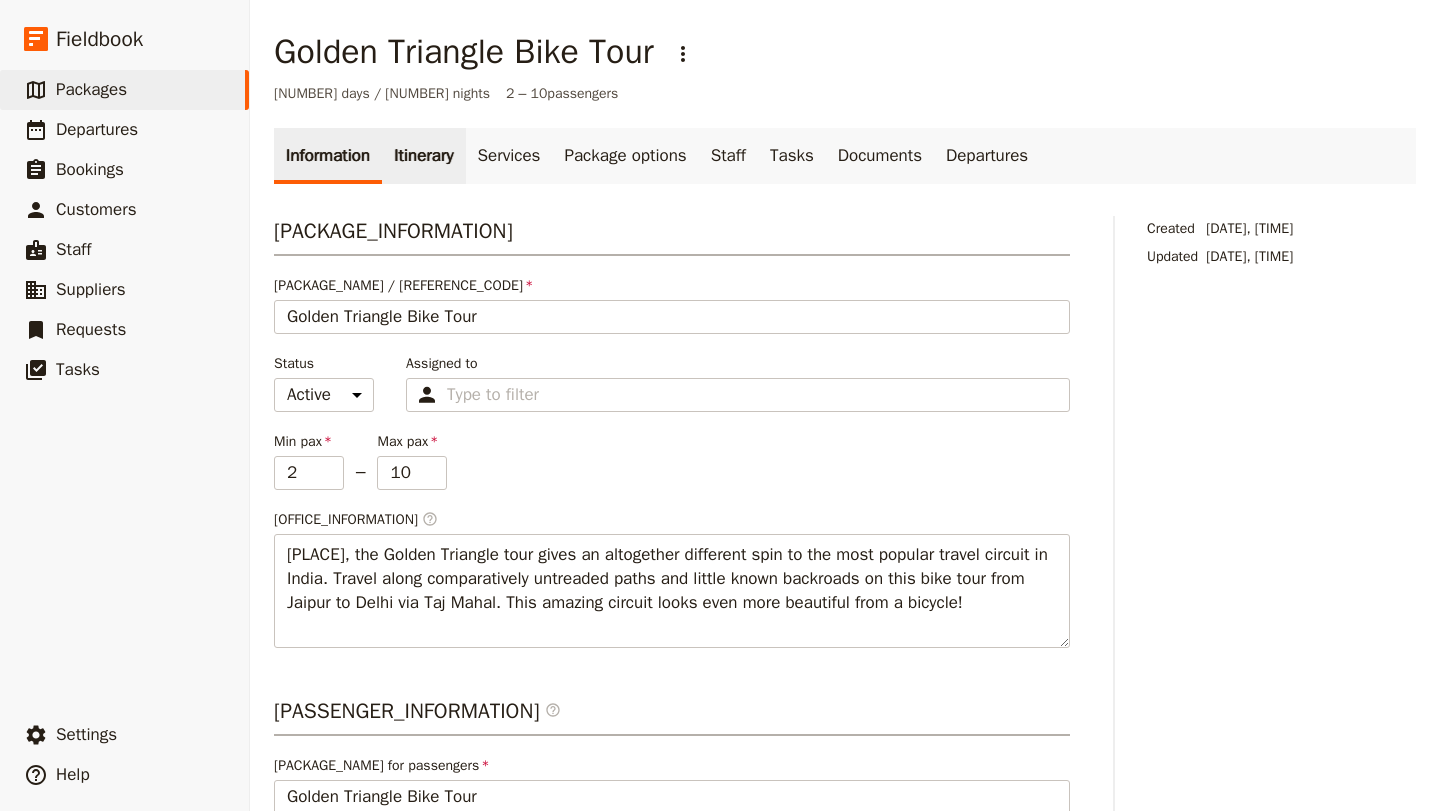 click on "Itinerary" at bounding box center [423, 156] 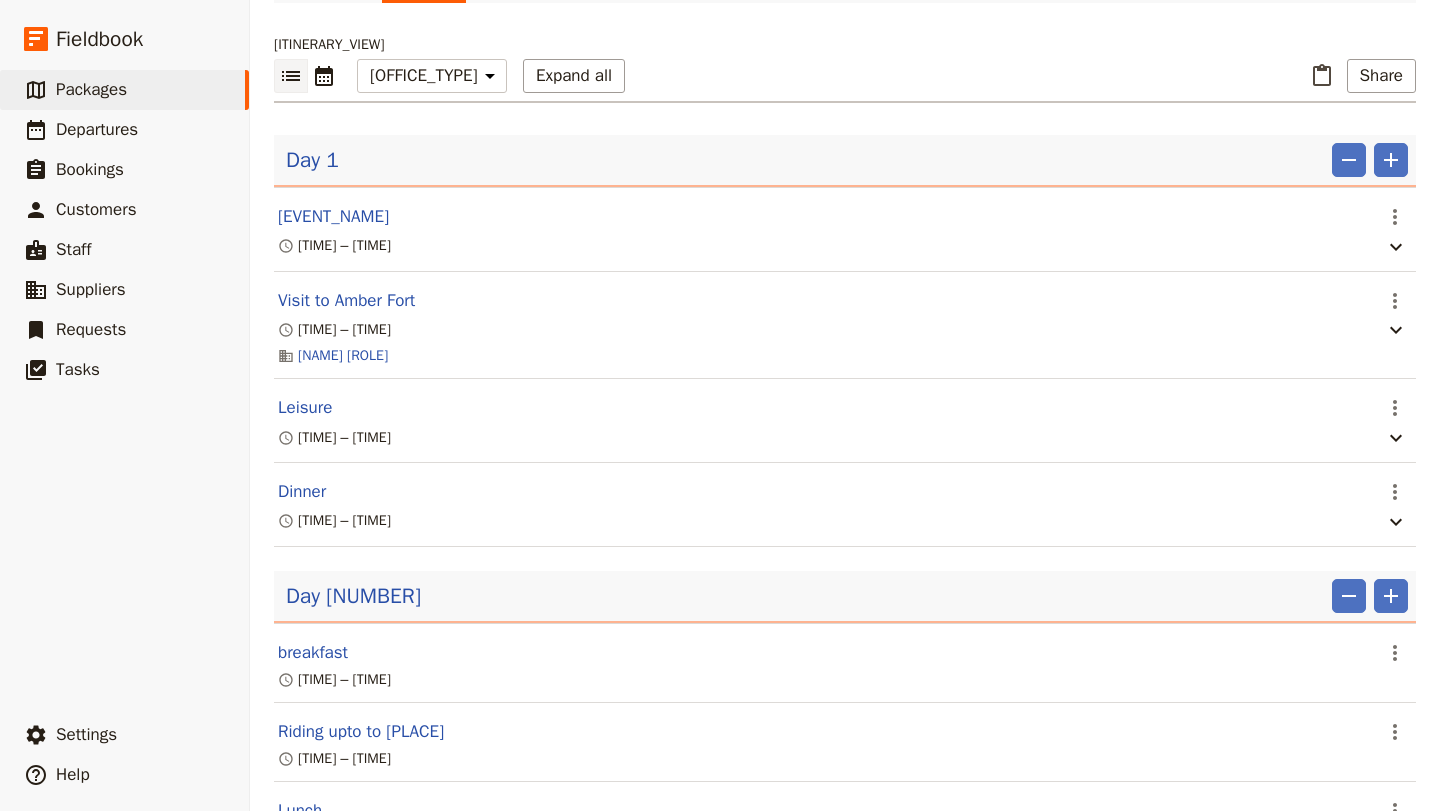 scroll, scrollTop: 0, scrollLeft: 0, axis: both 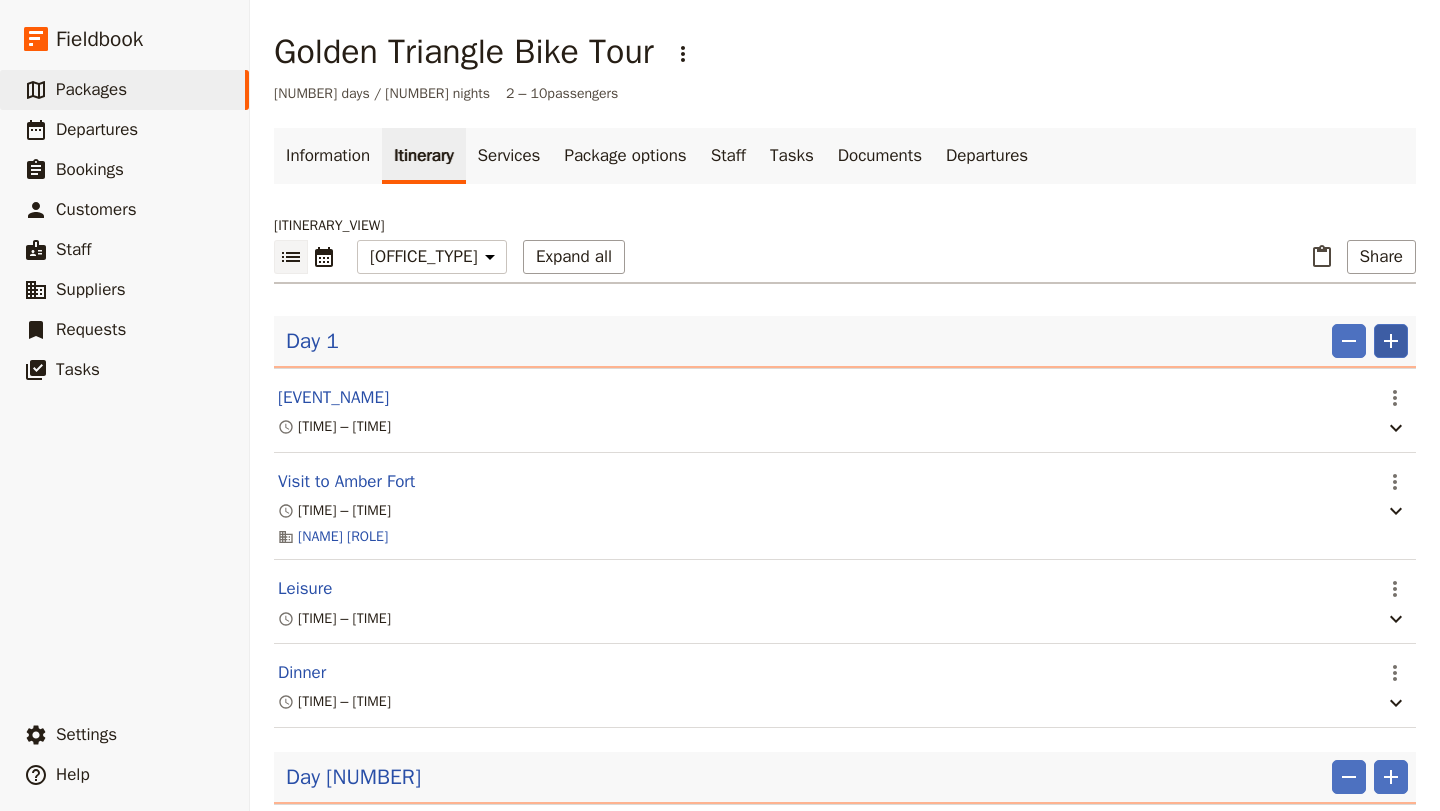 click 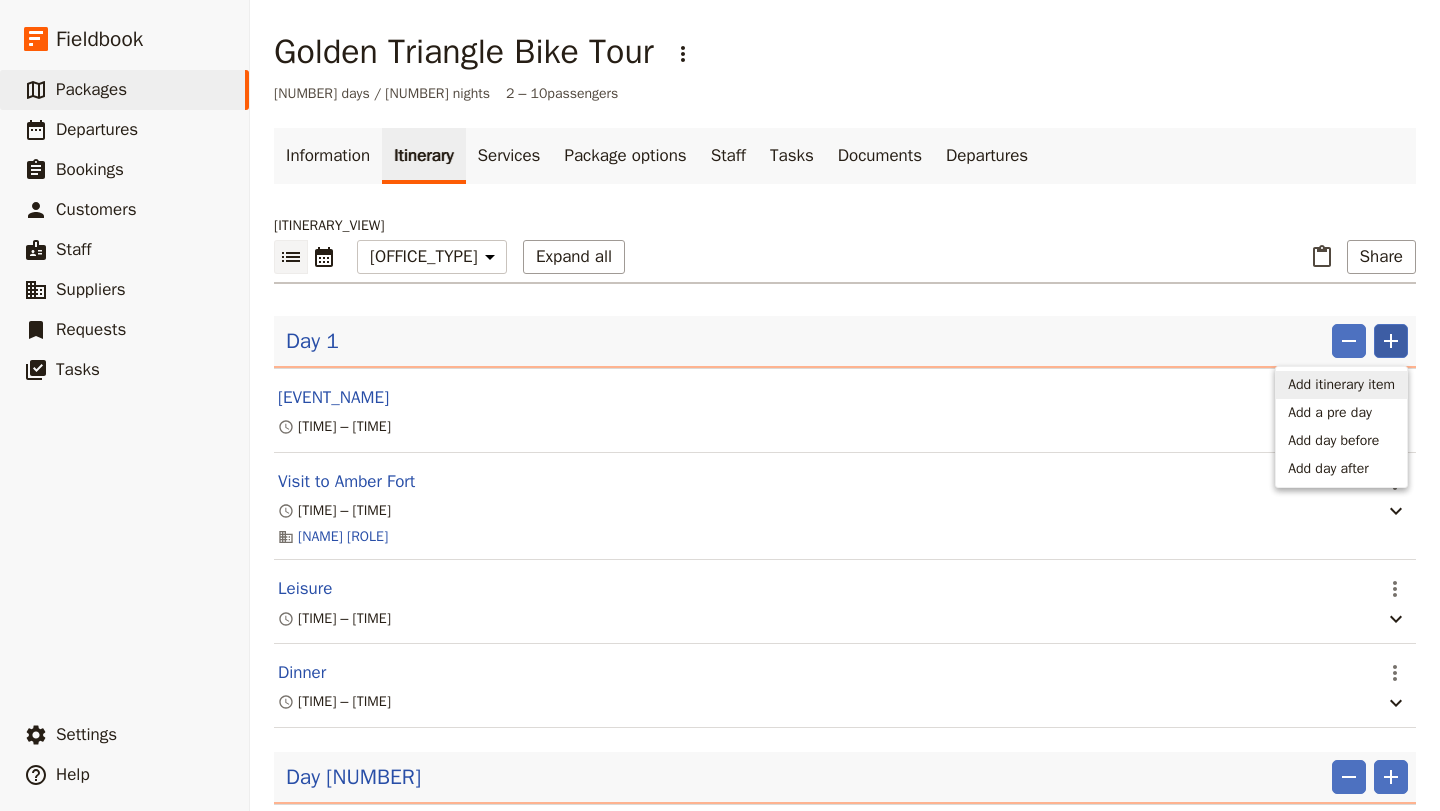 click on "Add itinerary item" at bounding box center [1341, 385] 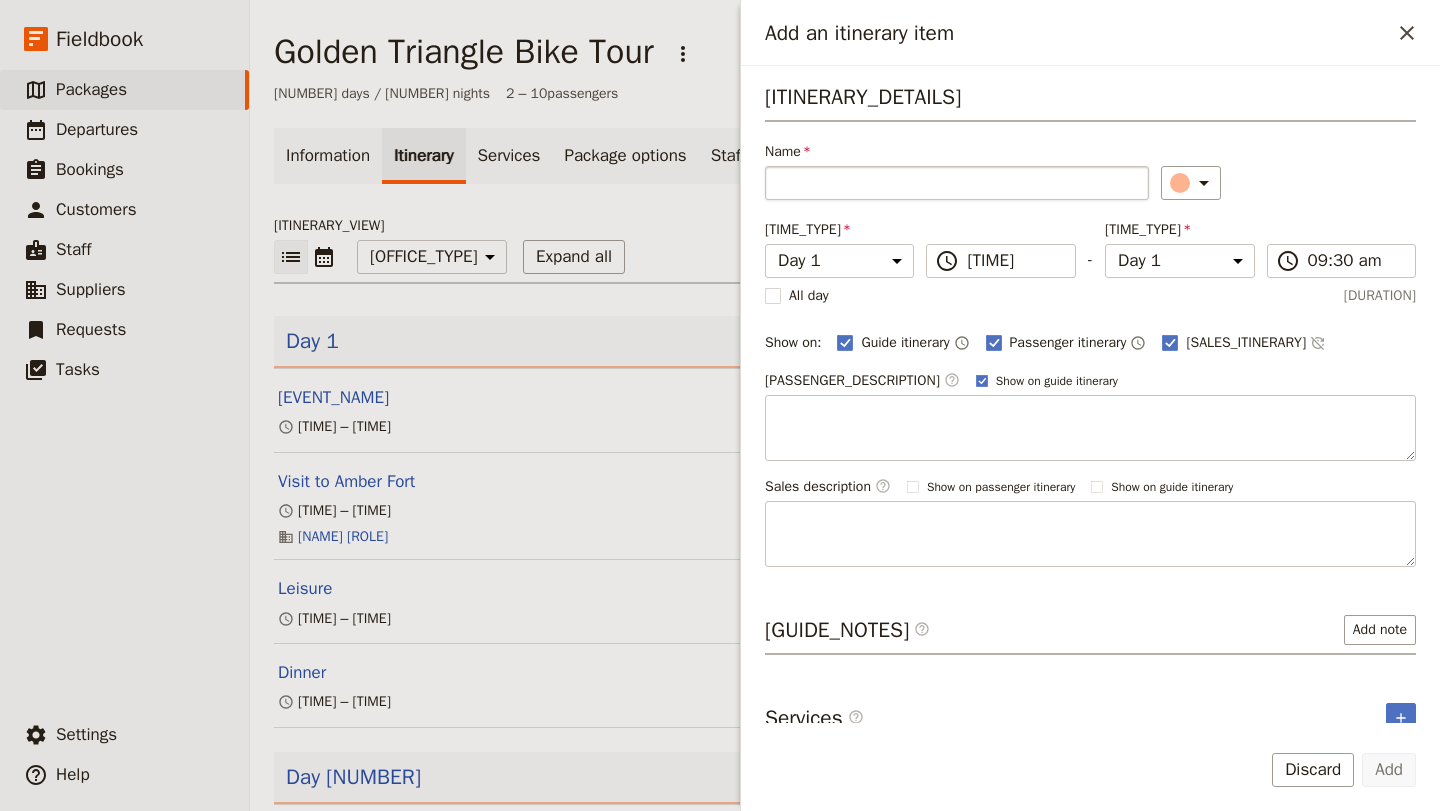 click on "Name" at bounding box center [957, 183] 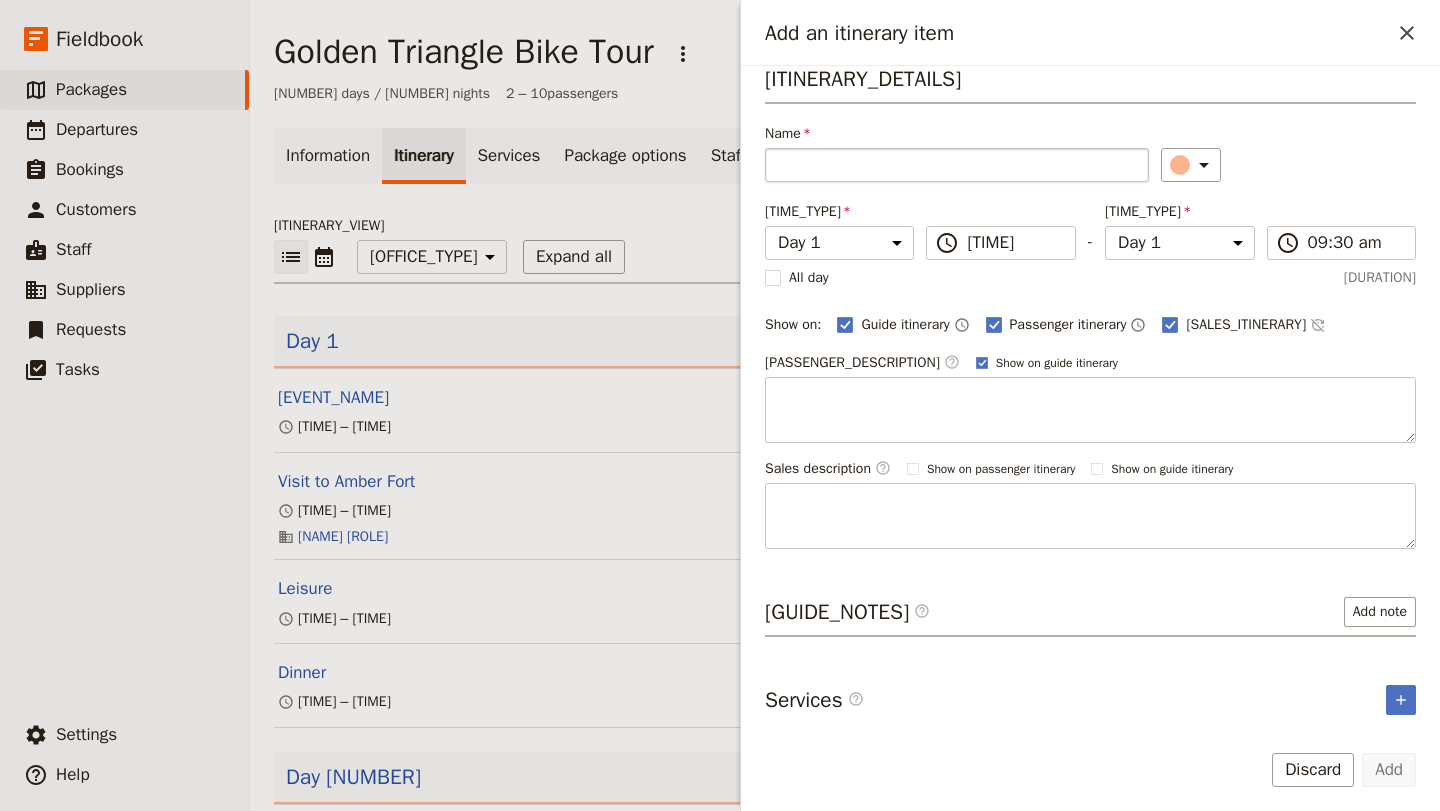 scroll, scrollTop: 0, scrollLeft: 0, axis: both 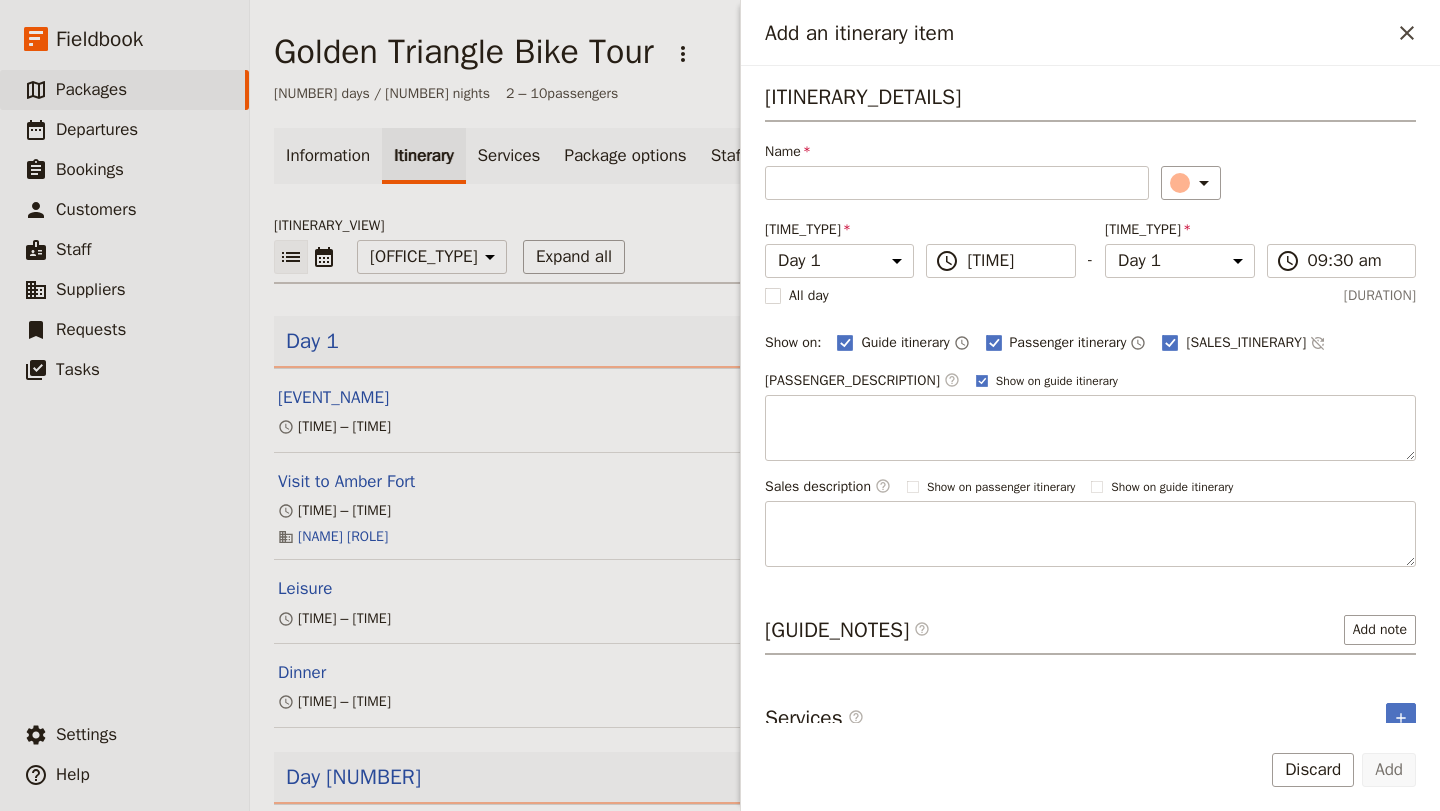 click on "All day [DURATION]" at bounding box center [1090, 296] 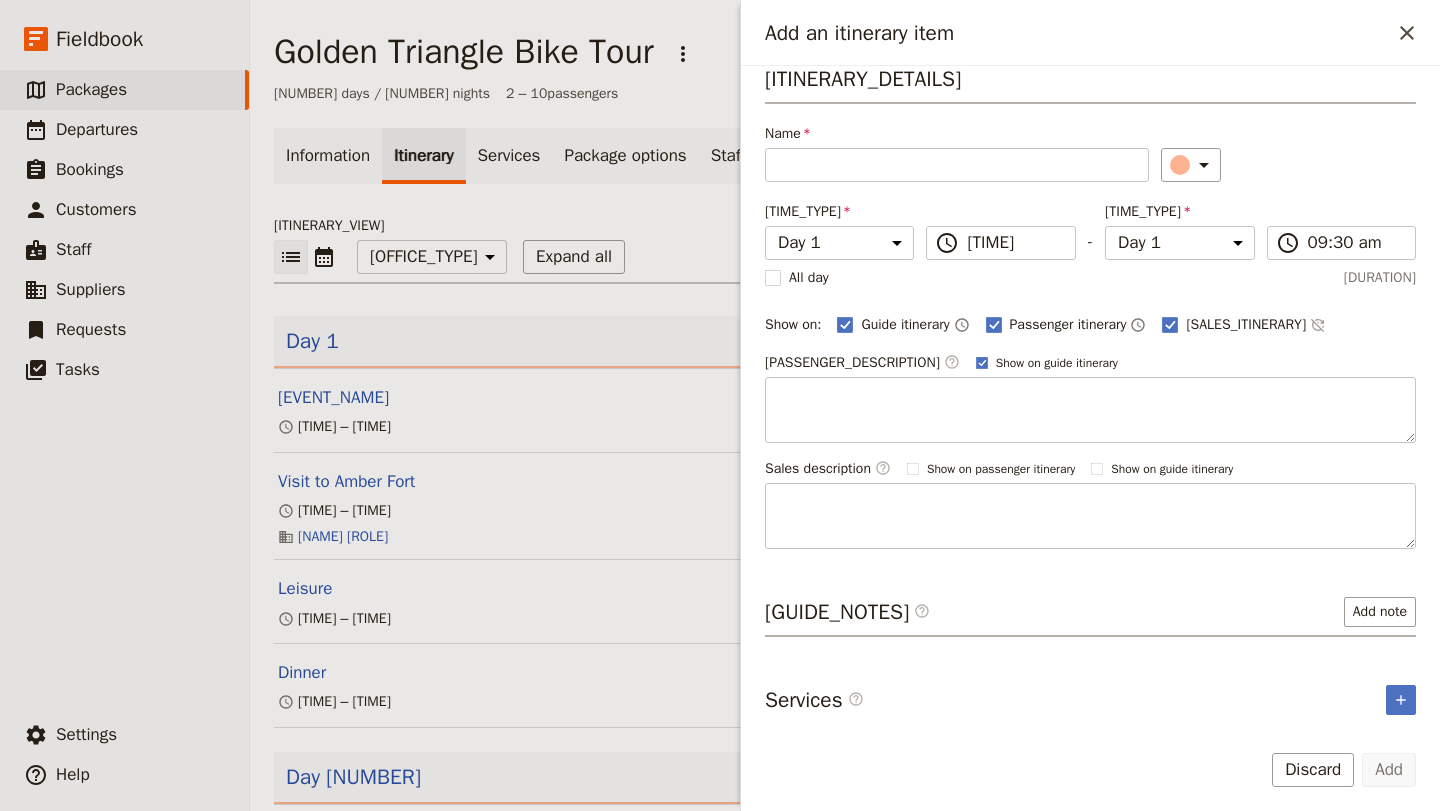 scroll, scrollTop: 0, scrollLeft: 0, axis: both 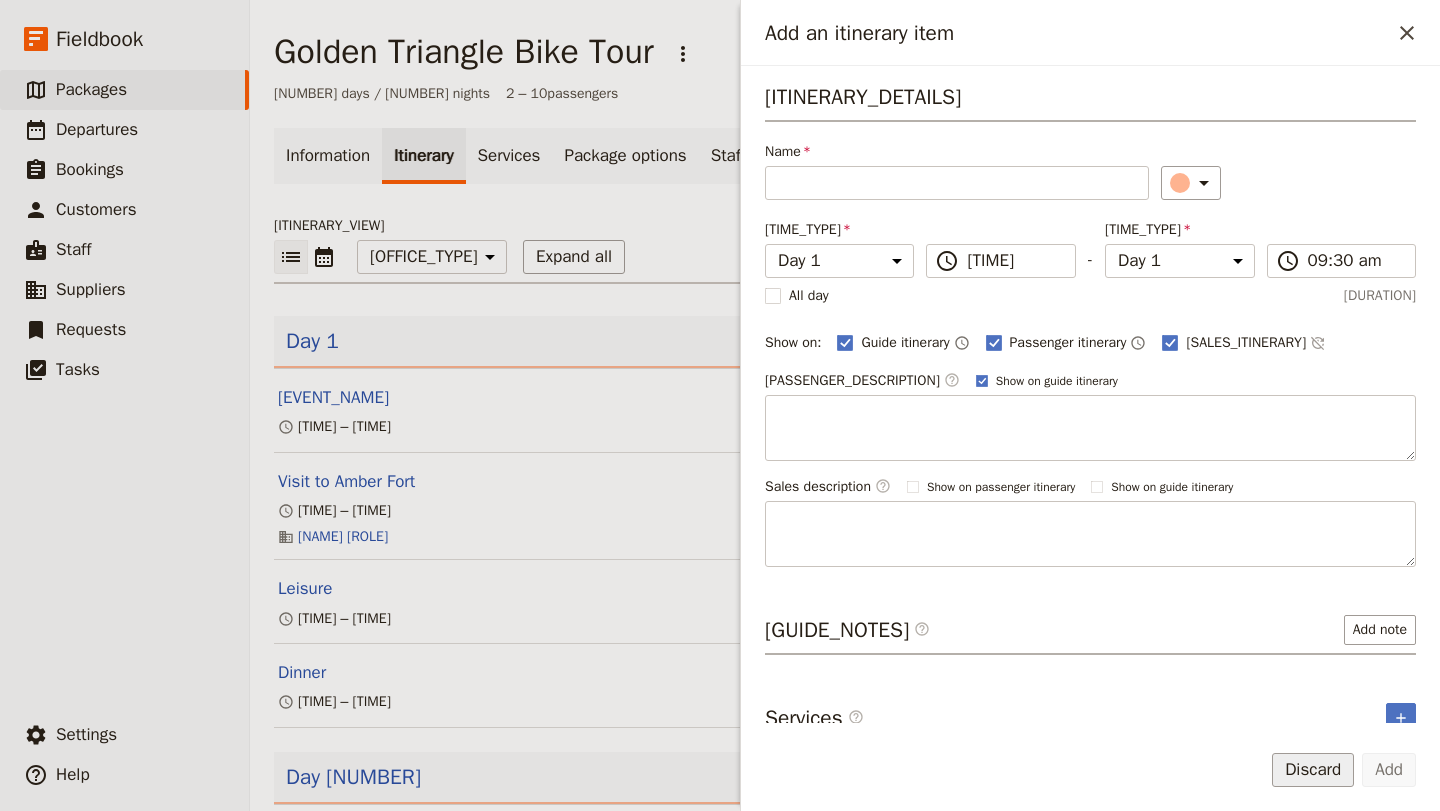 click on "Discard" at bounding box center [1313, 770] 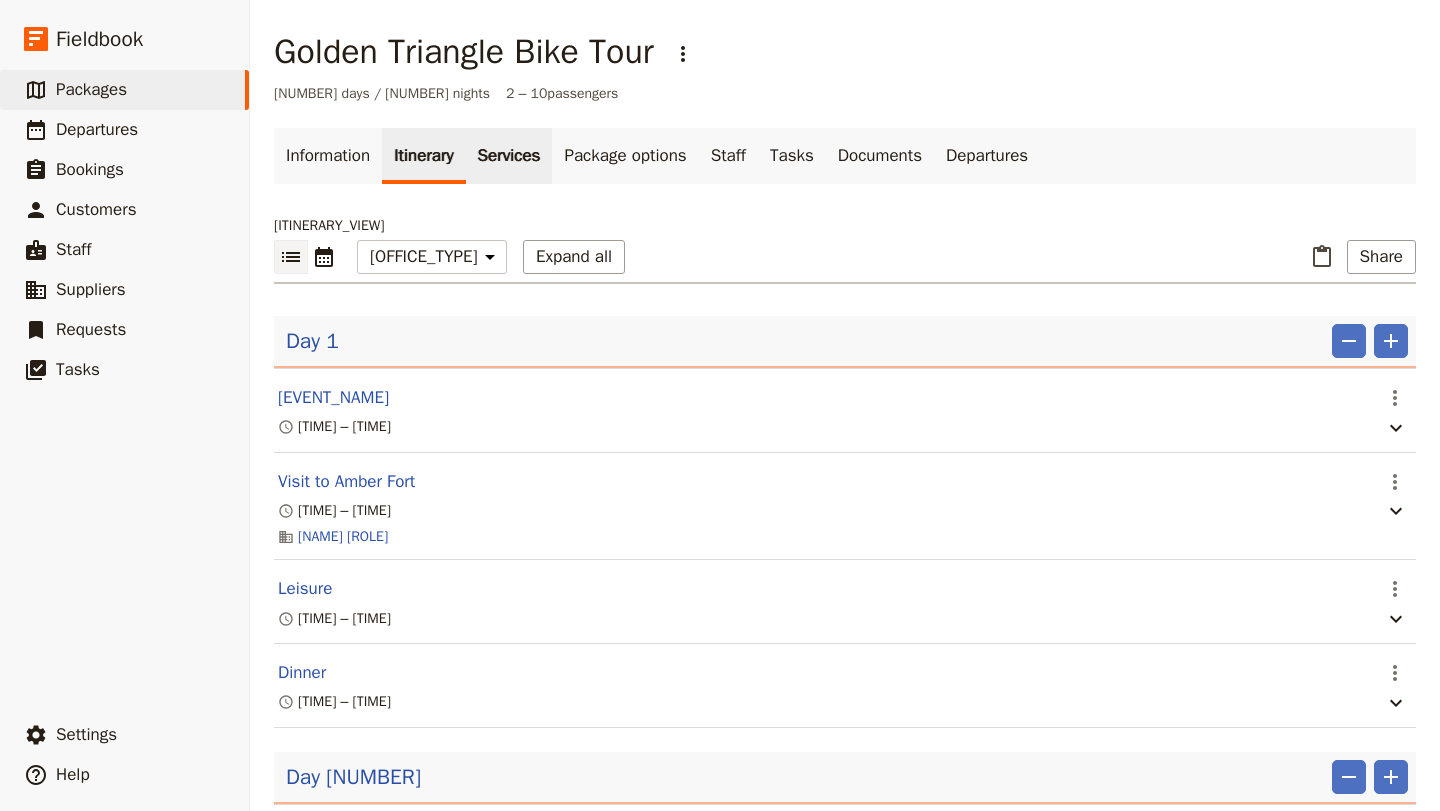 click on "Services" at bounding box center [509, 156] 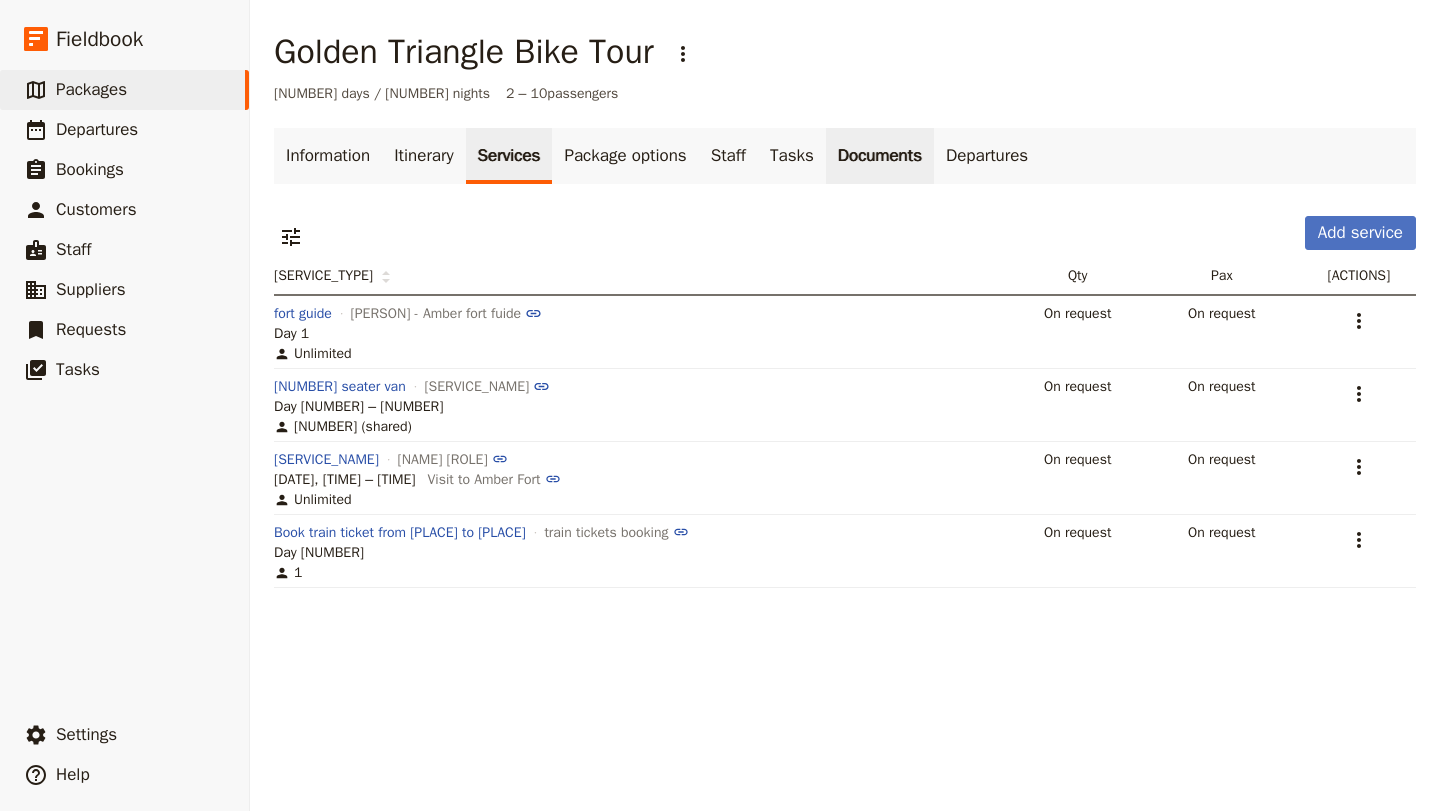 click on "Documents" at bounding box center (880, 156) 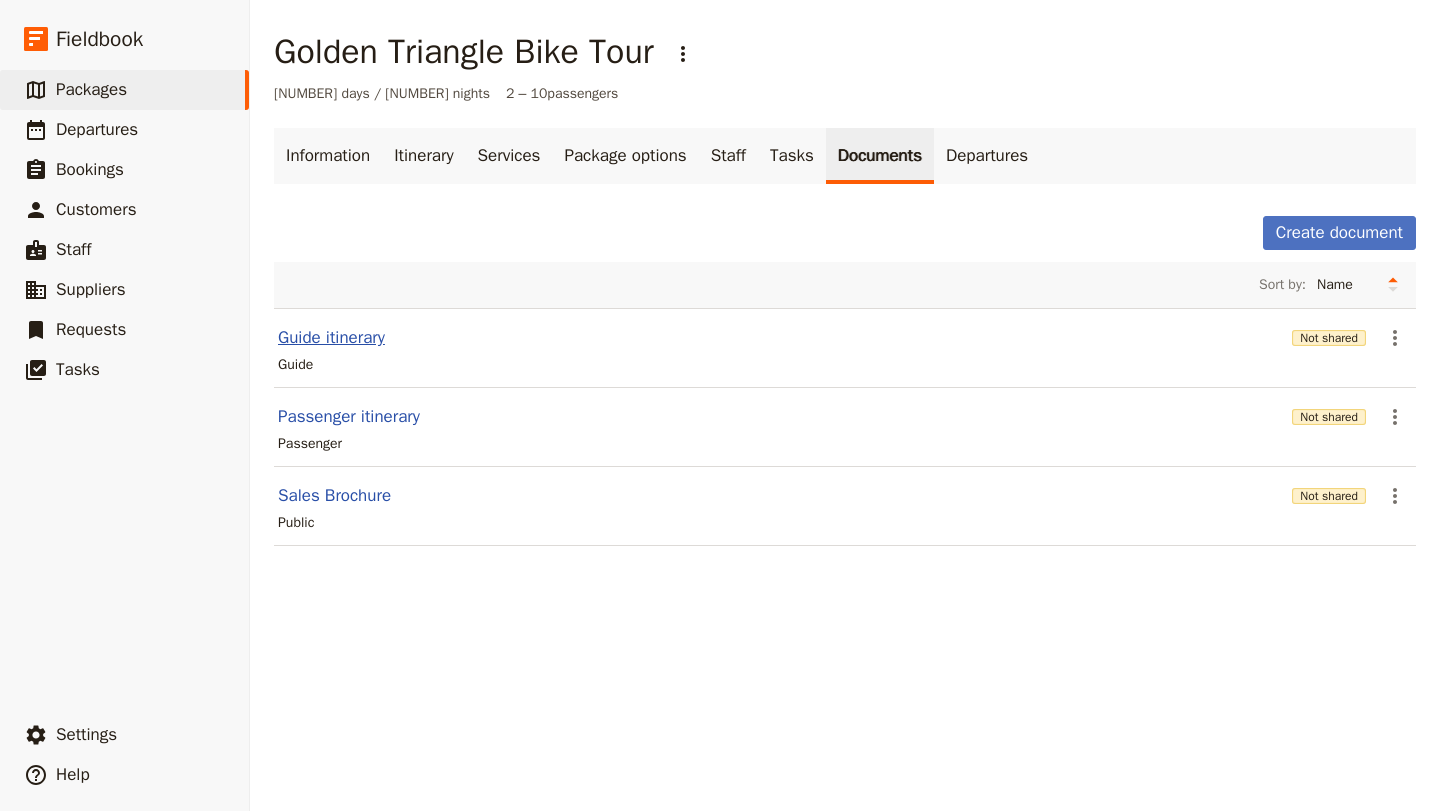 click on "Guide itinerary" at bounding box center [331, 338] 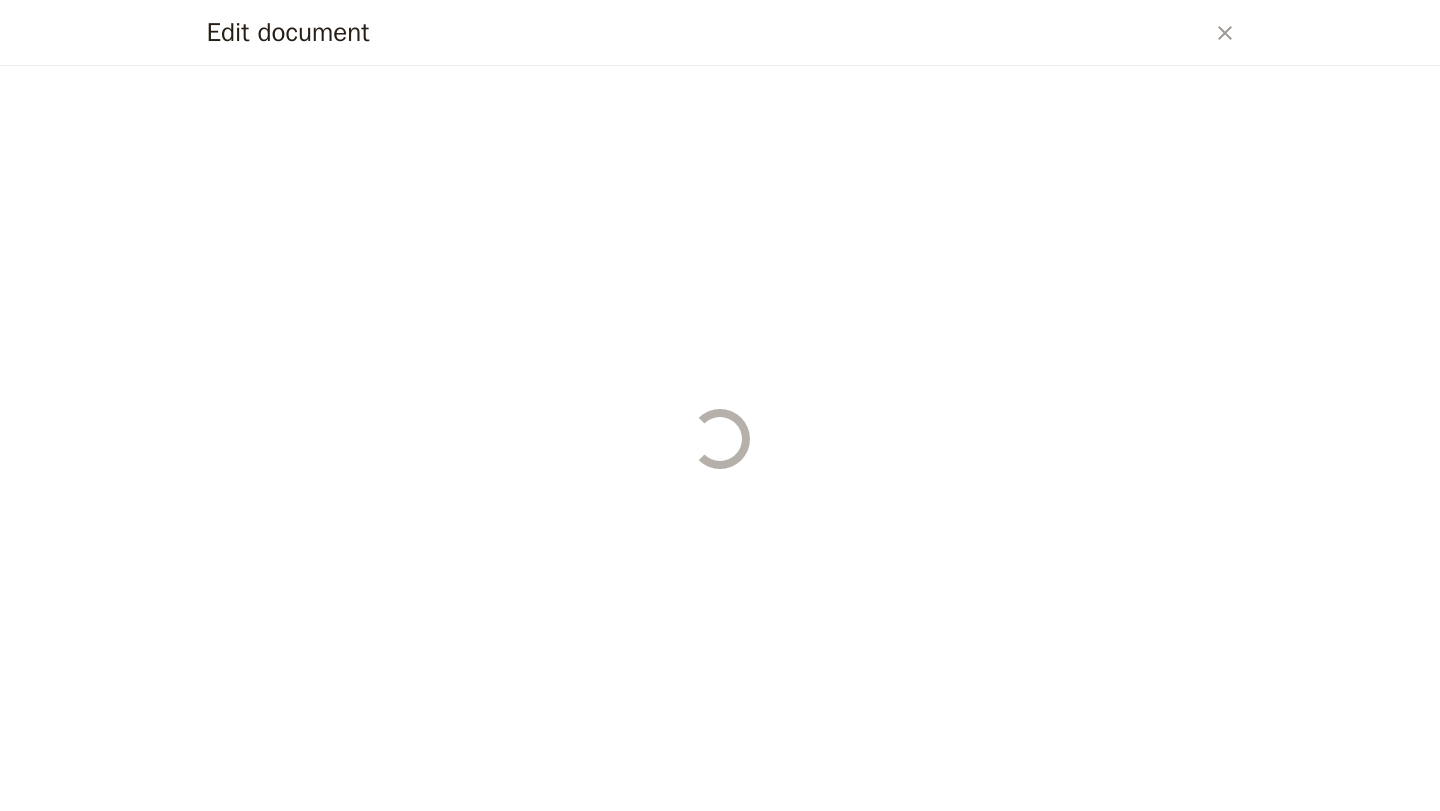 select on "STAFF" 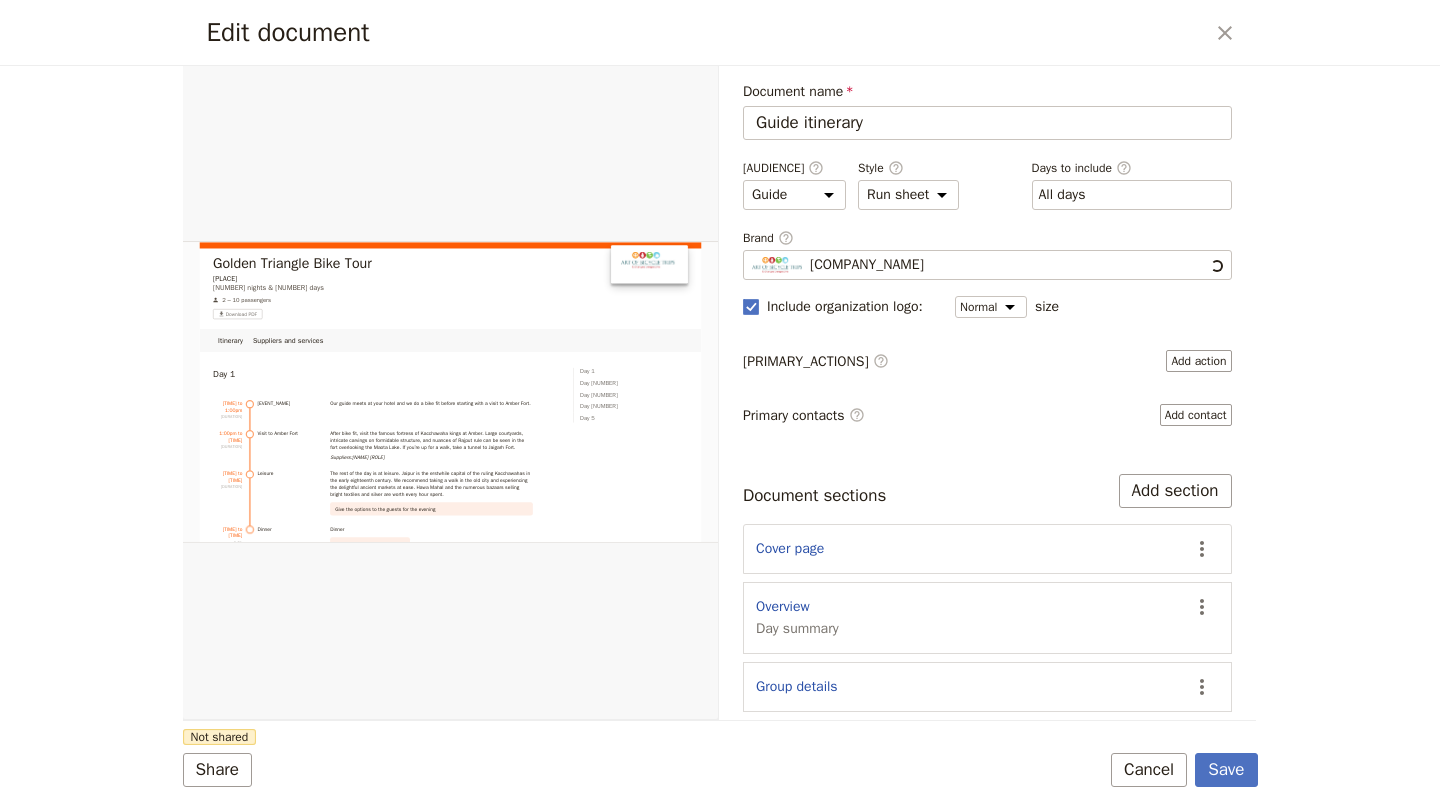 scroll, scrollTop: 0, scrollLeft: 0, axis: both 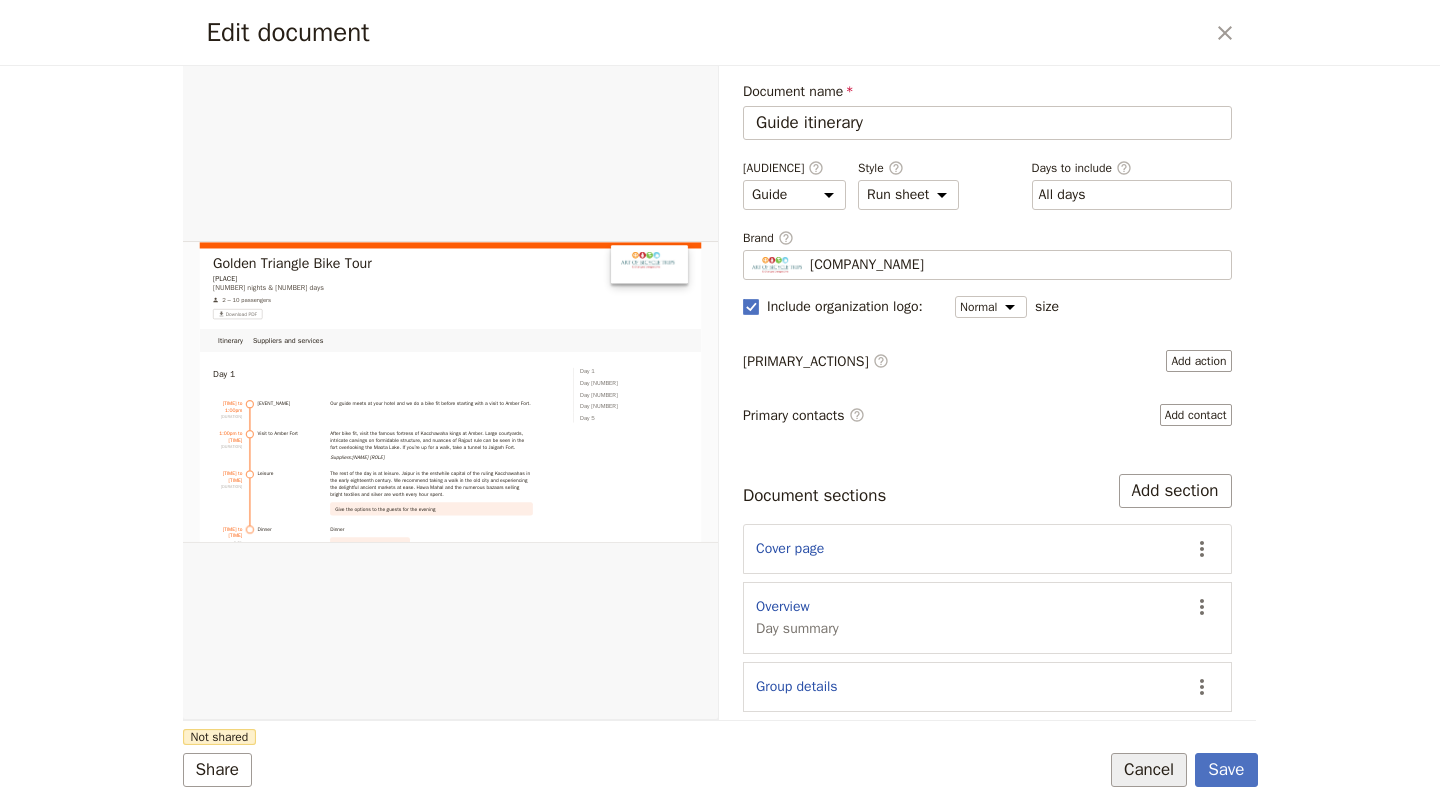 click on "Cancel" at bounding box center (1149, 770) 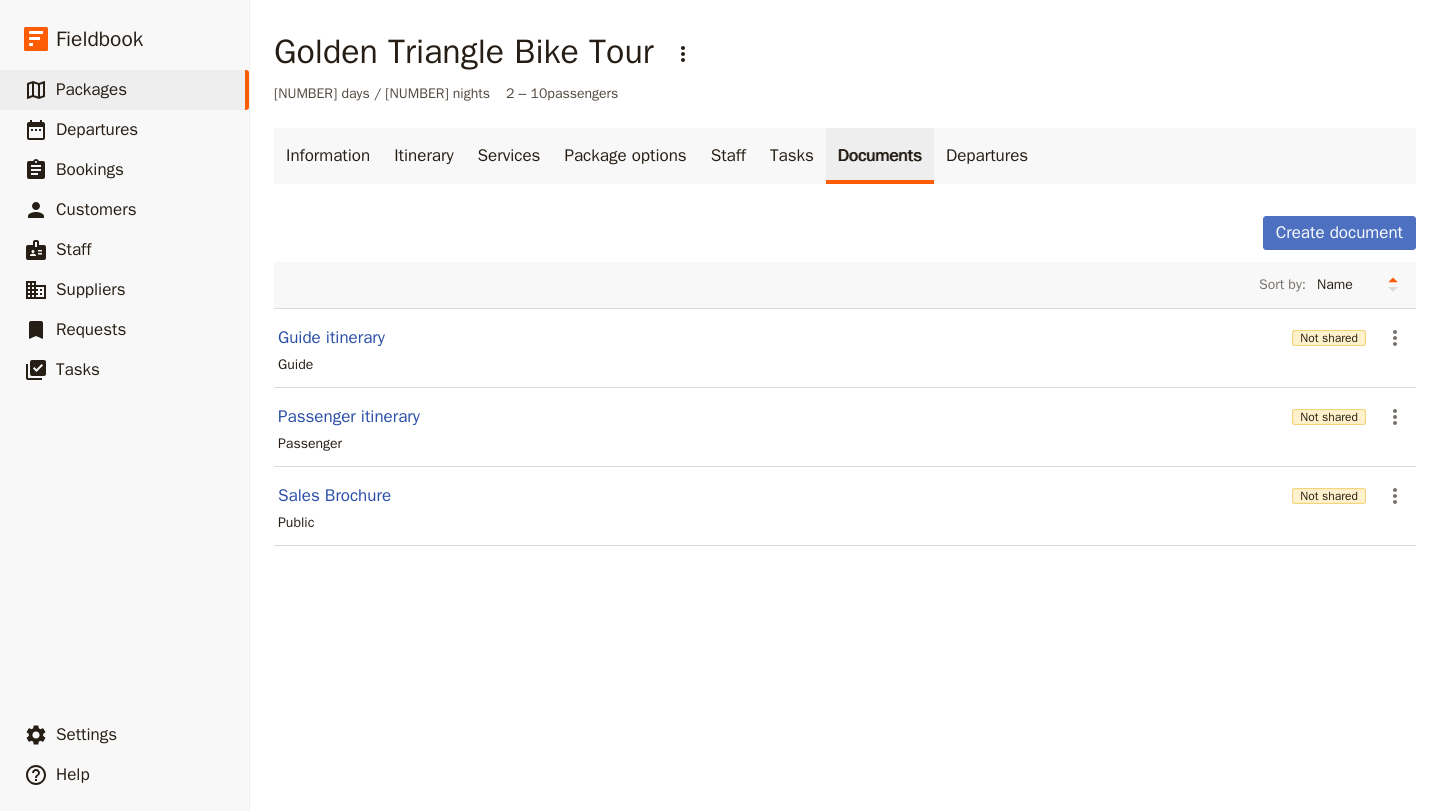 click on "Passenger itinerary Not shared ​ Passenger" at bounding box center (845, 427) 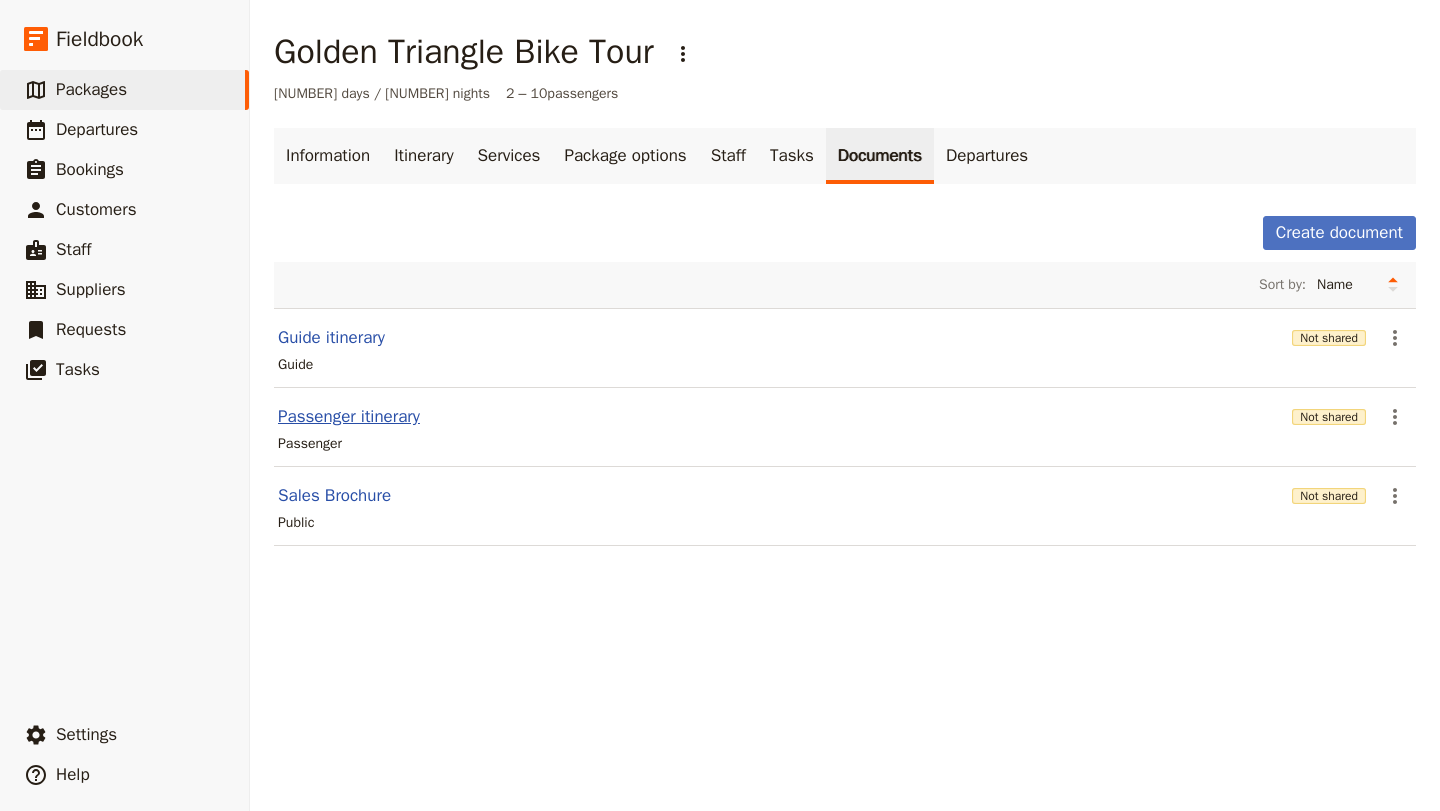 click on "Passenger itinerary" at bounding box center [349, 417] 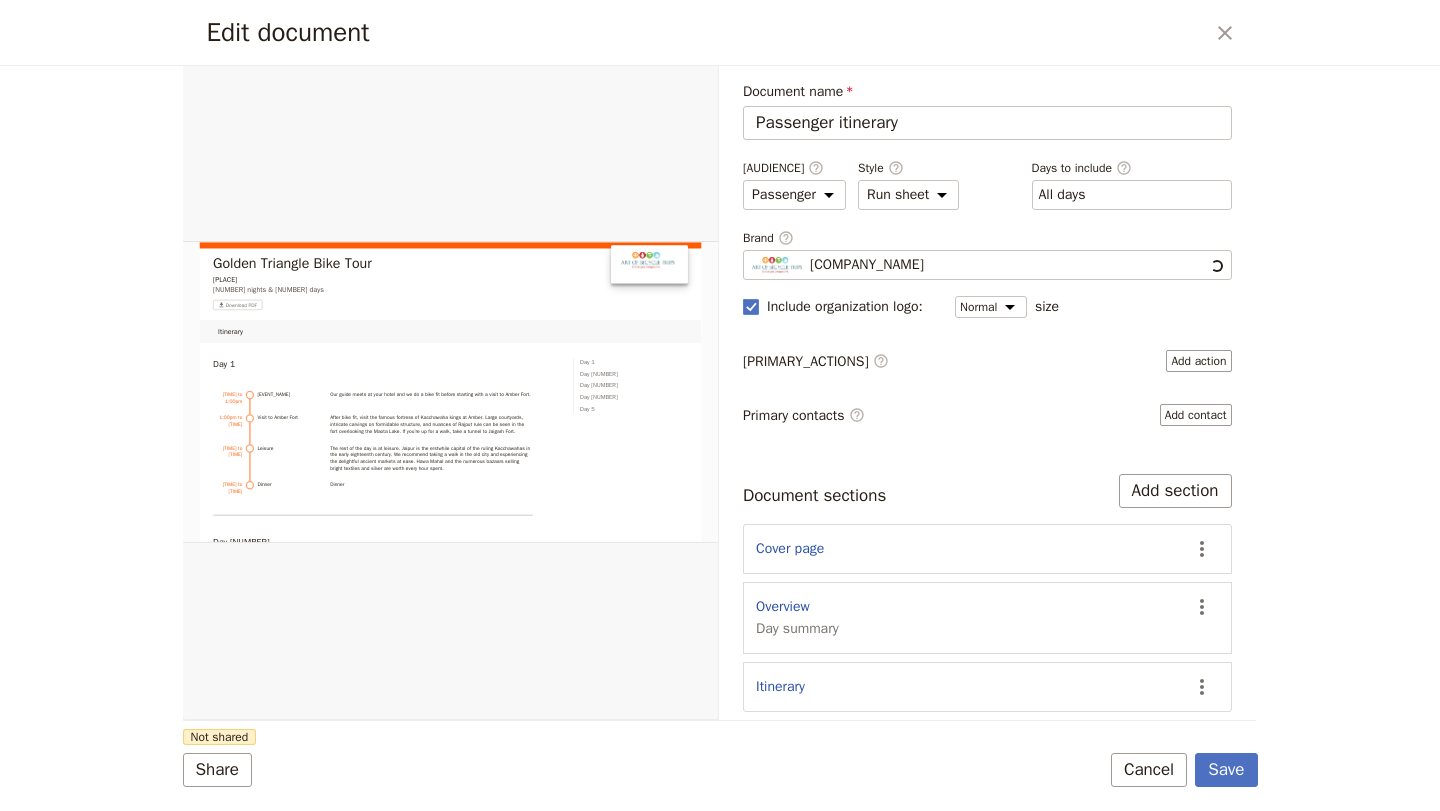 scroll, scrollTop: 0, scrollLeft: 0, axis: both 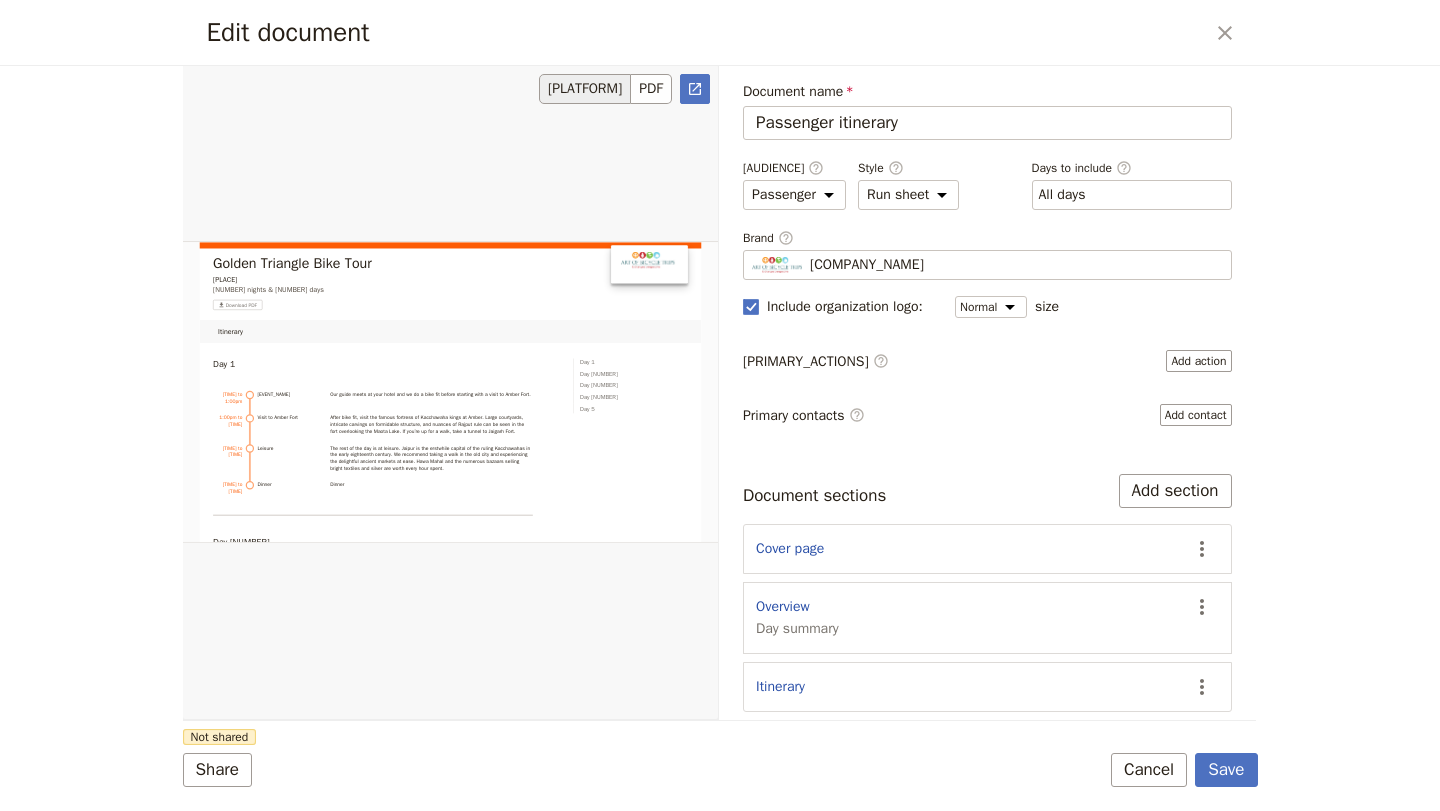 click at bounding box center (450, 392) 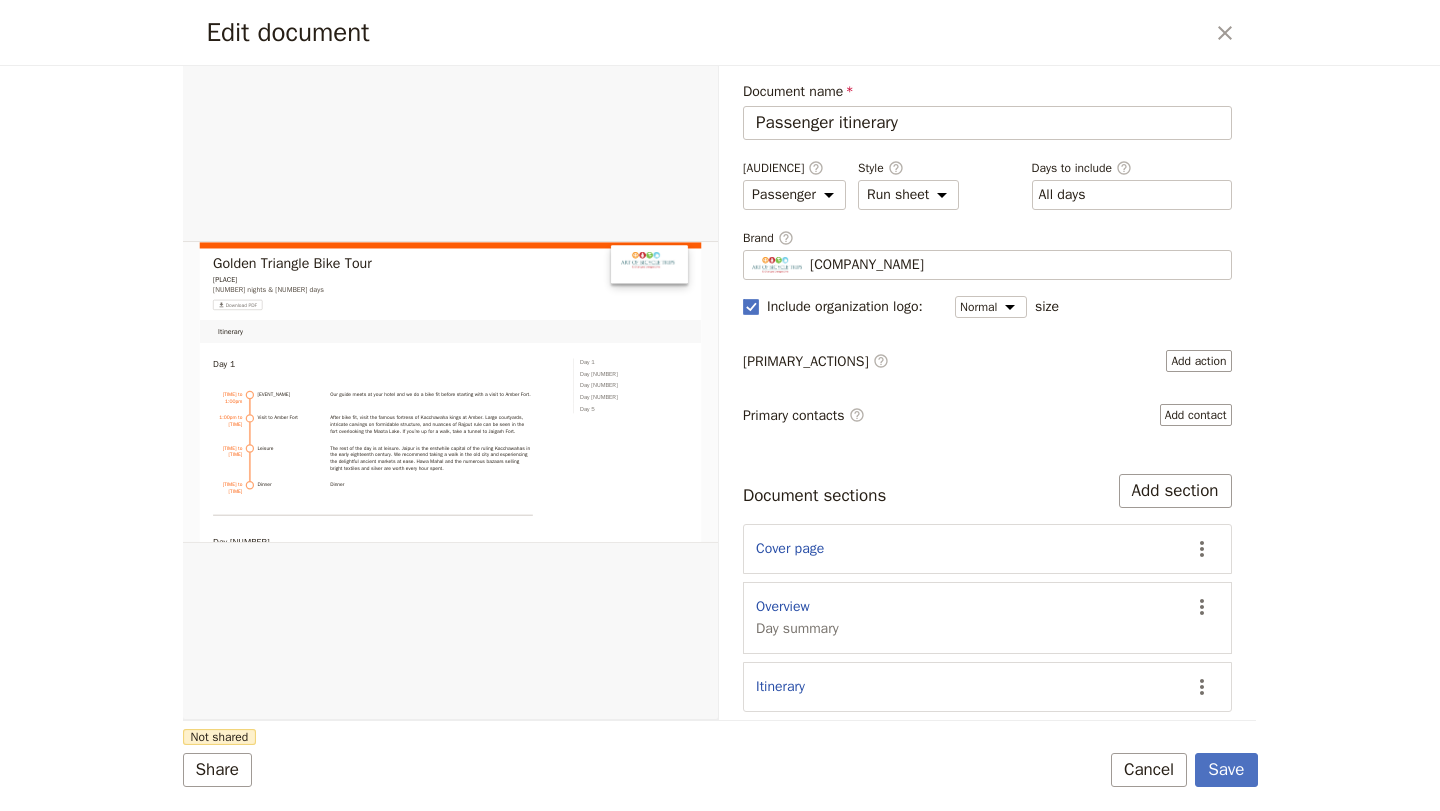 scroll, scrollTop: 1, scrollLeft: 0, axis: vertical 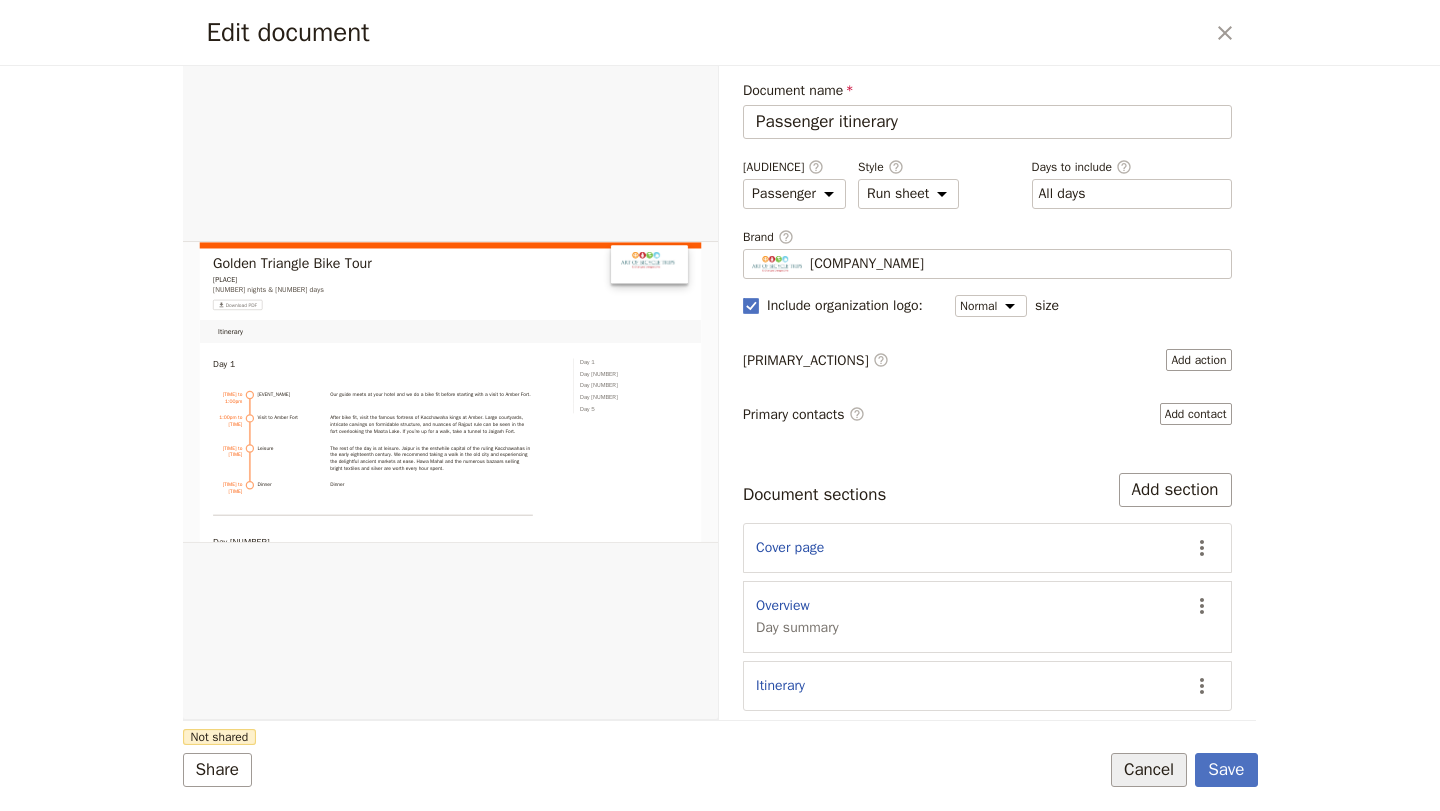 click on "Cancel" at bounding box center (1149, 770) 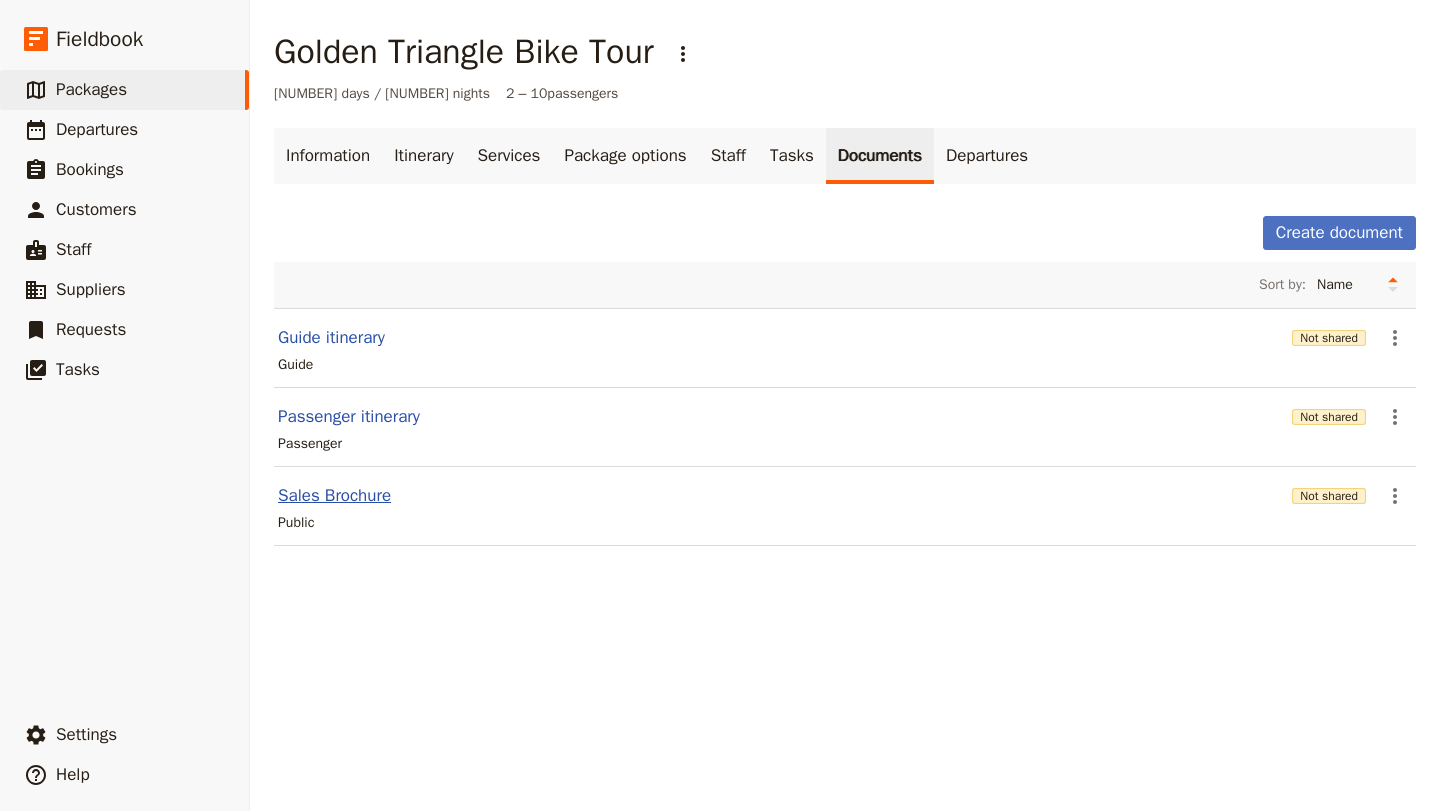 click on "Sales Brochure" at bounding box center (334, 496) 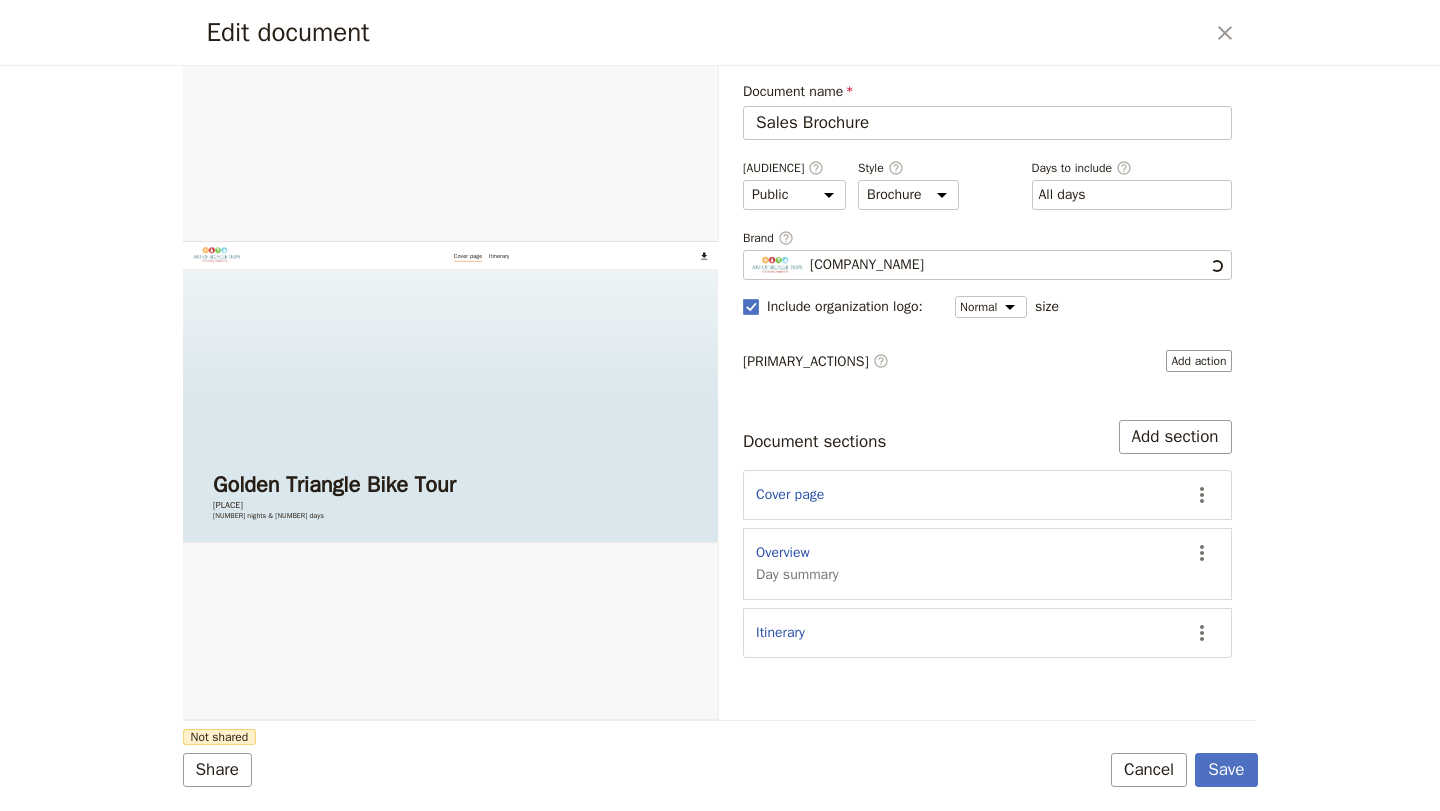 scroll, scrollTop: 0, scrollLeft: 0, axis: both 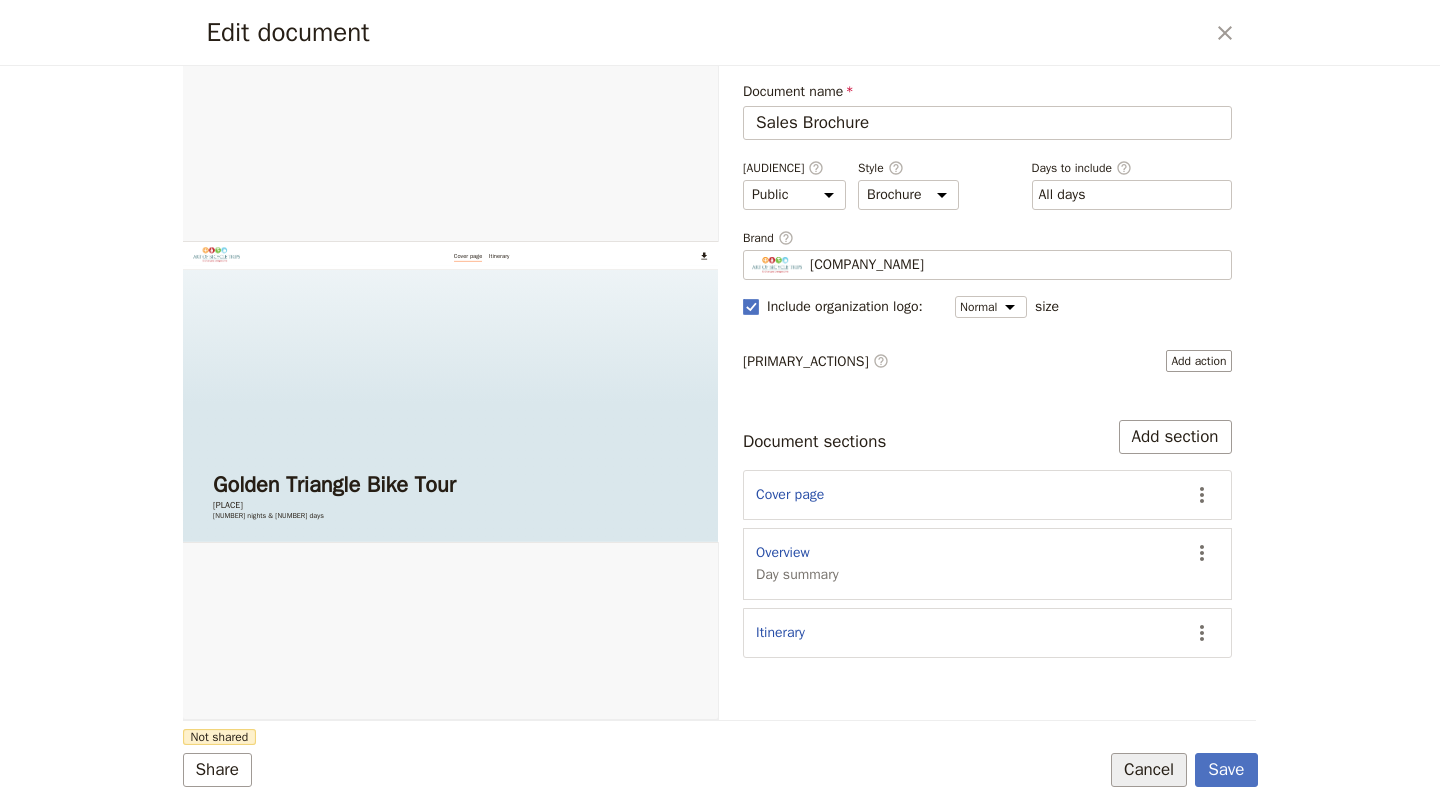 click on "Cancel" at bounding box center [1149, 770] 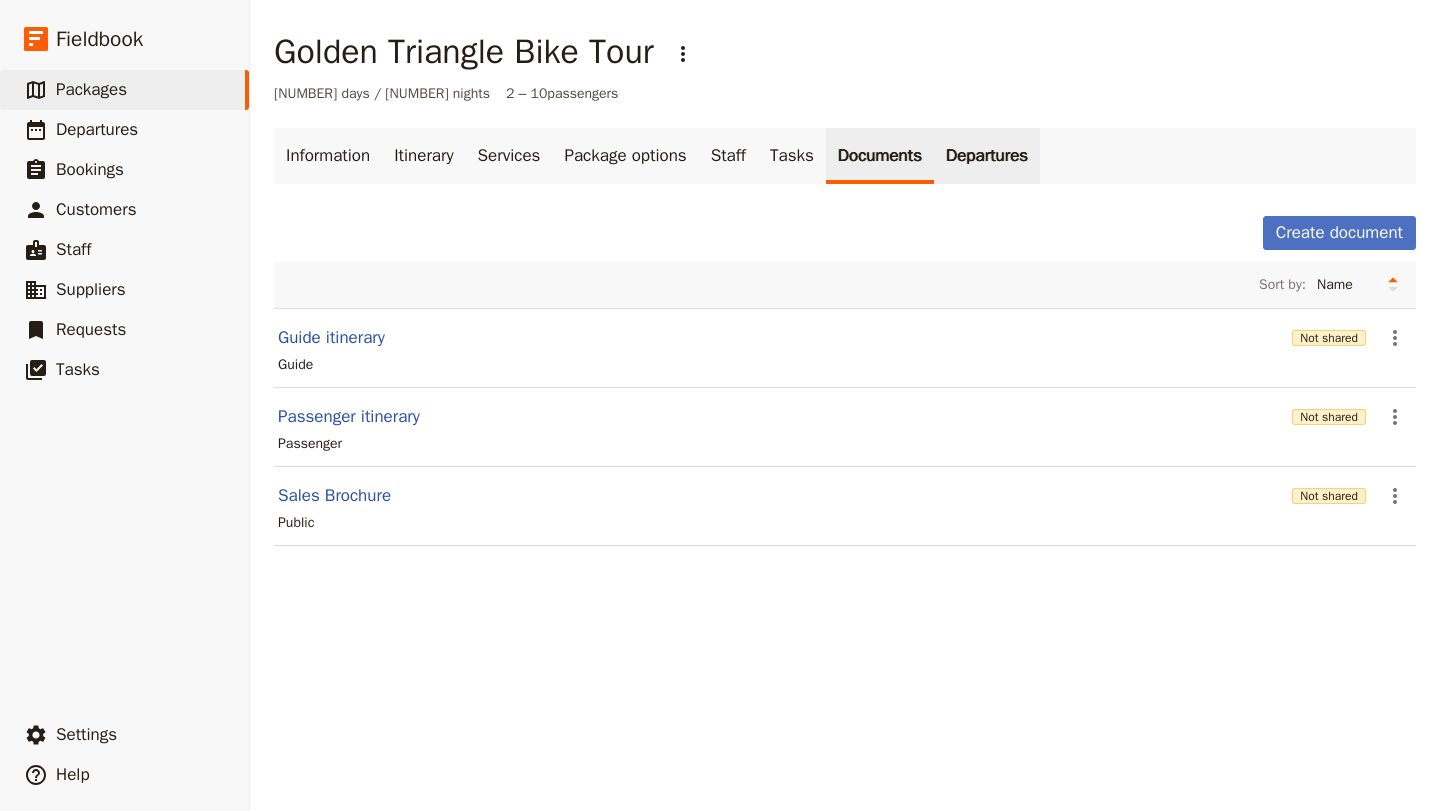 click on "Departures" at bounding box center [987, 156] 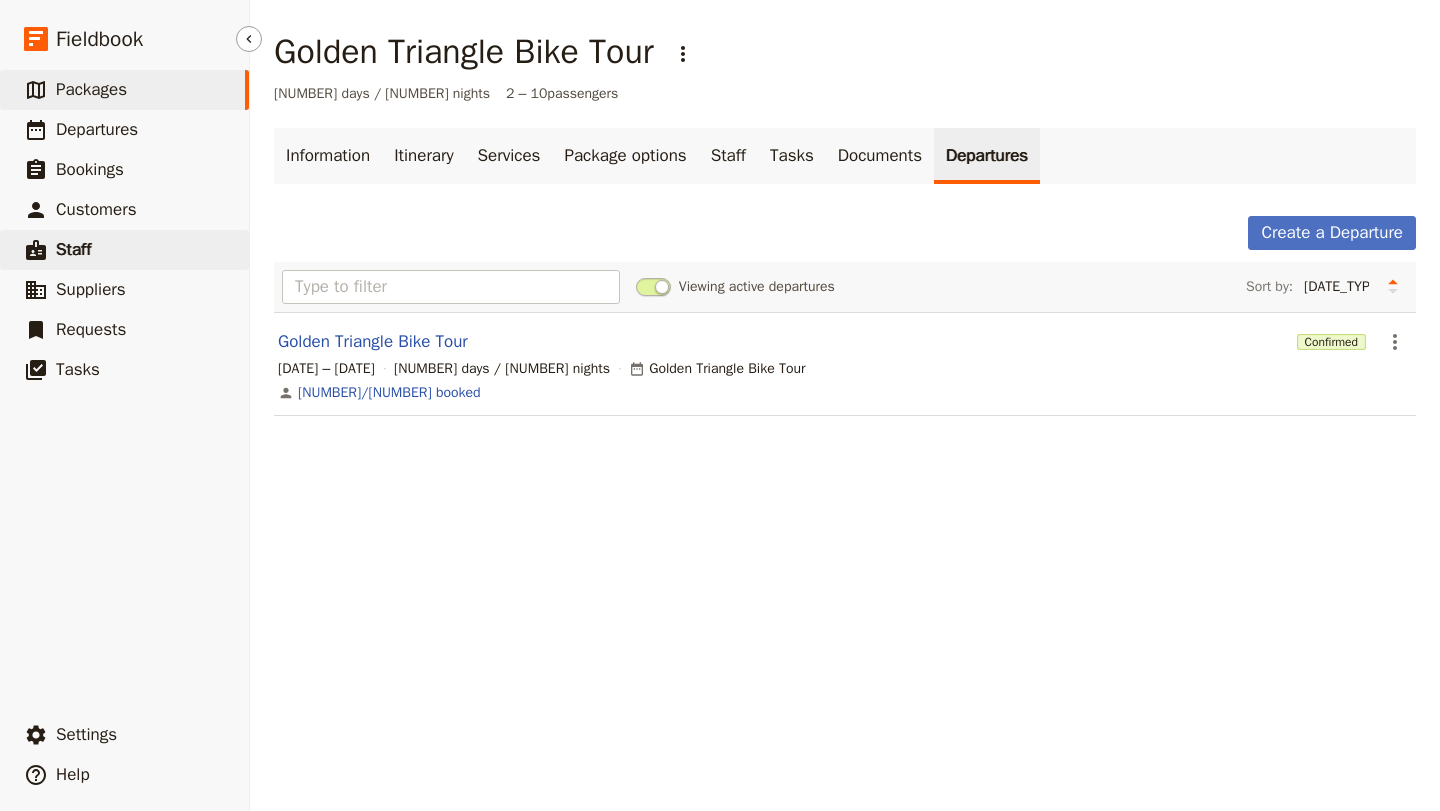 click on "​ Staff" at bounding box center [124, 250] 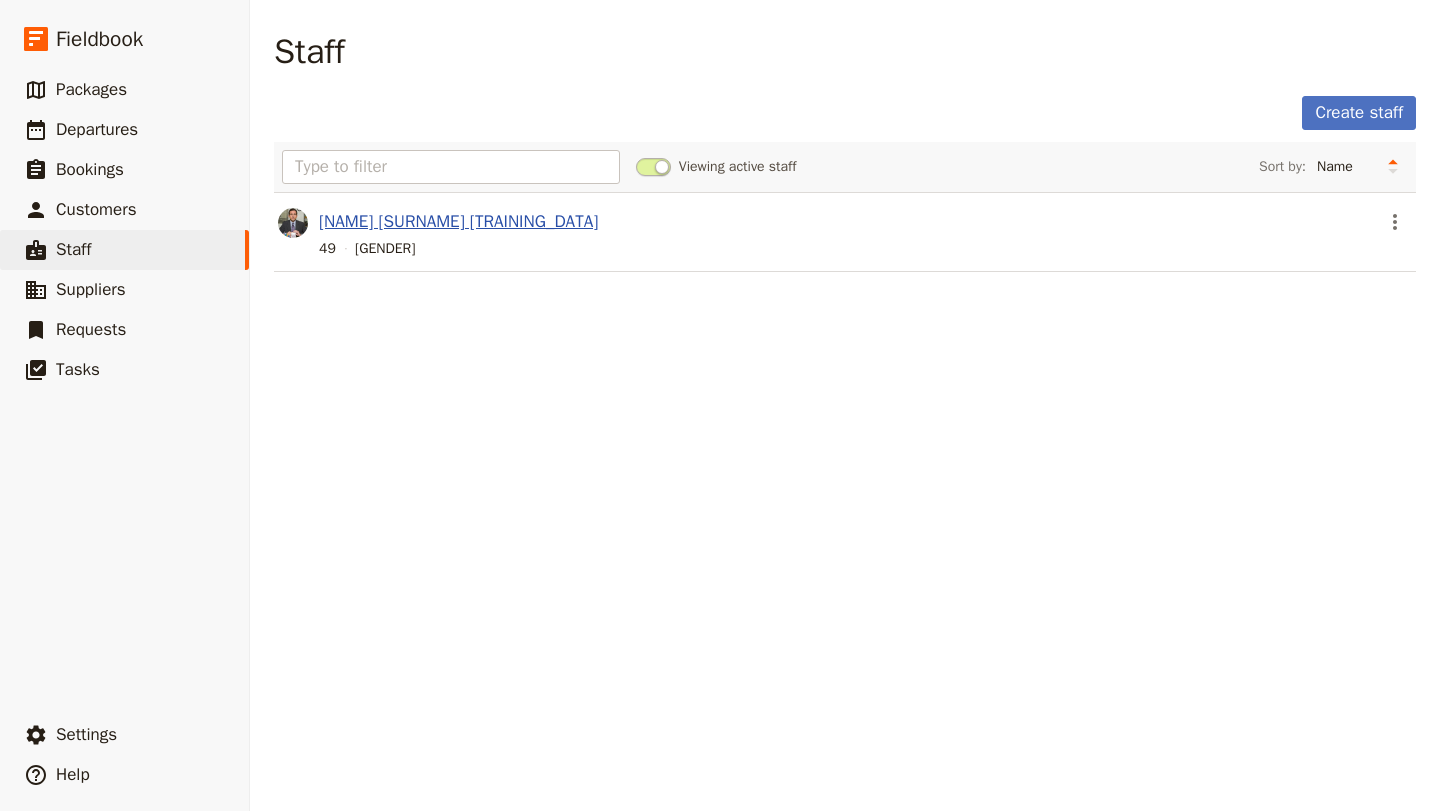 click on "[NAME] [SURNAME] [TRAINING_DATA]" at bounding box center (458, 221) 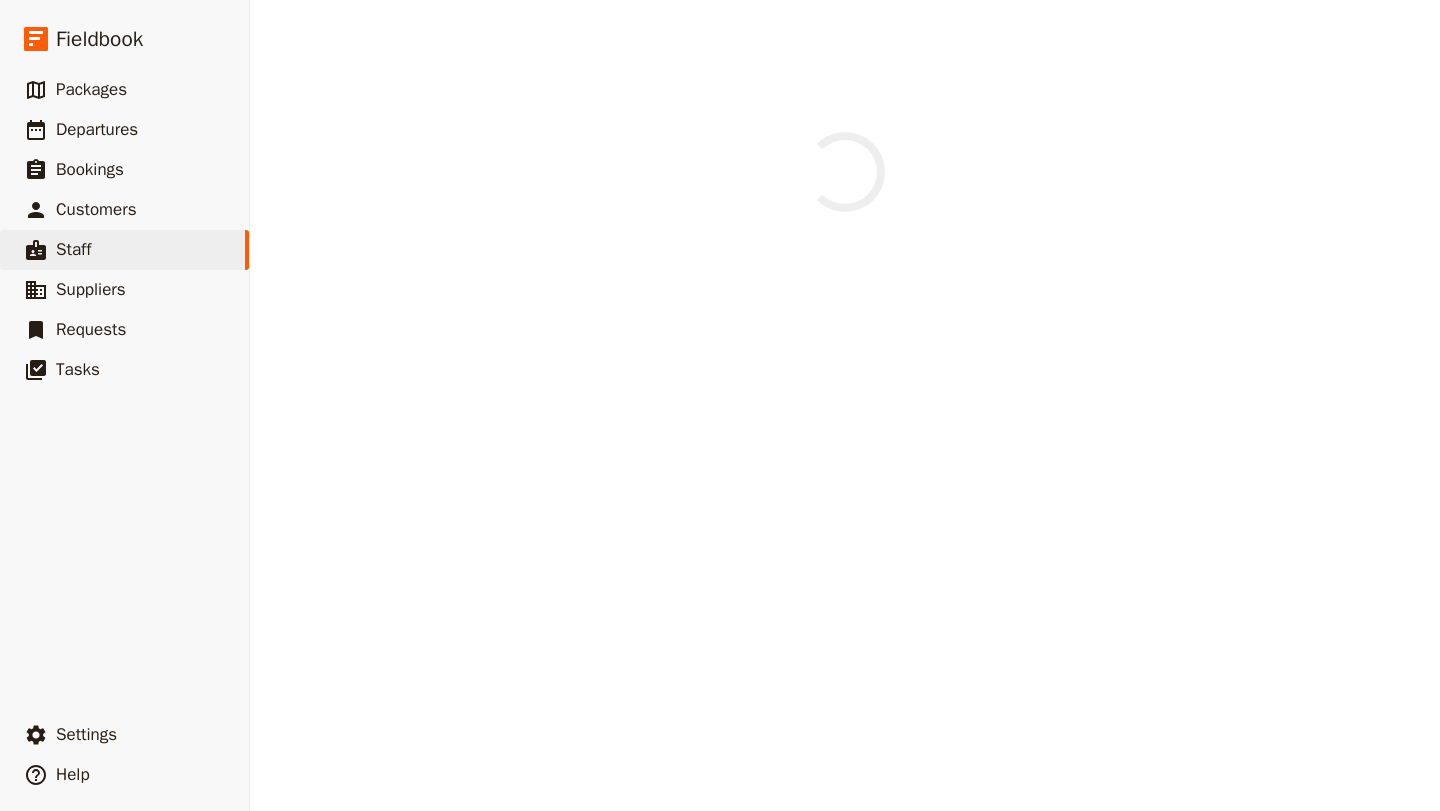select on "MALE" 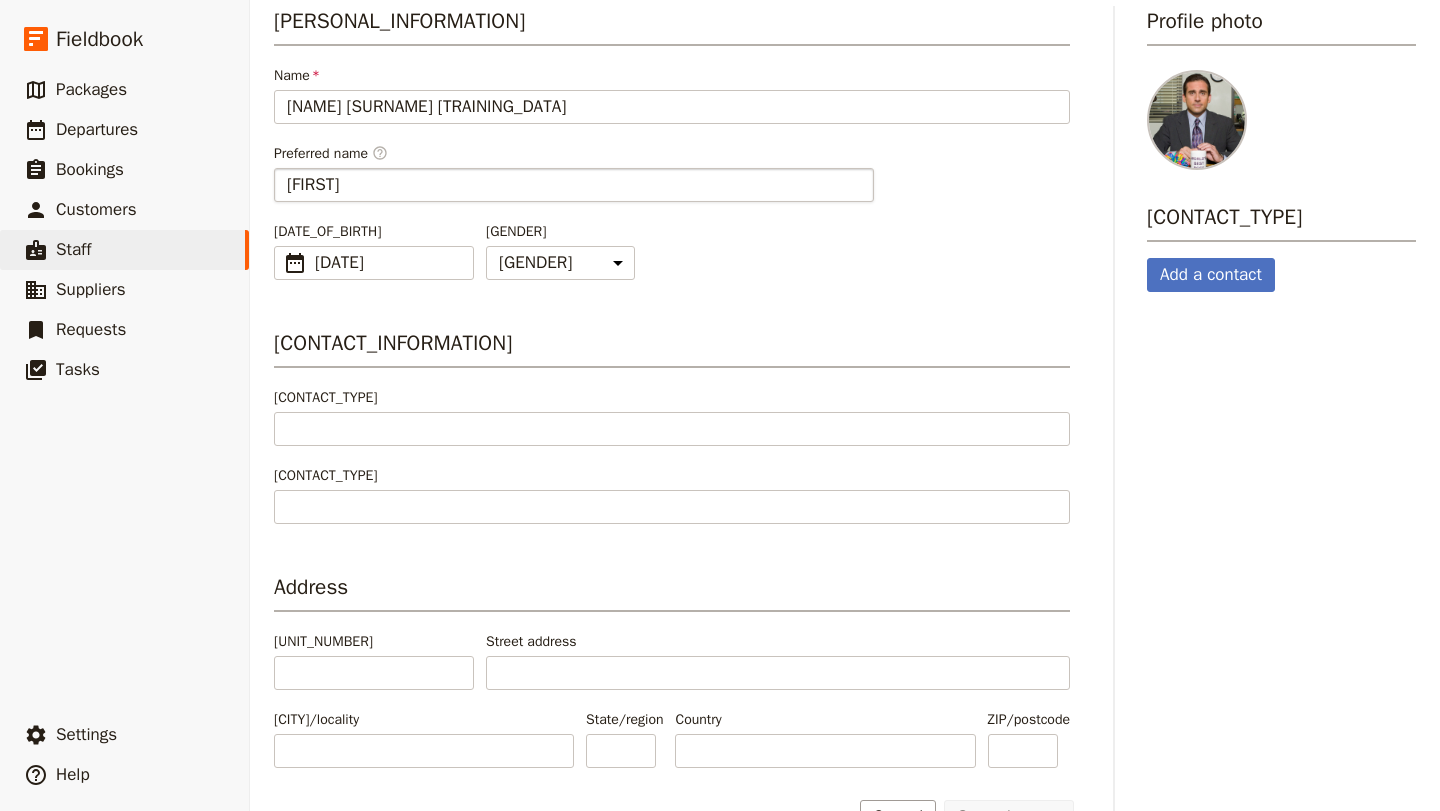 scroll, scrollTop: 233, scrollLeft: 0, axis: vertical 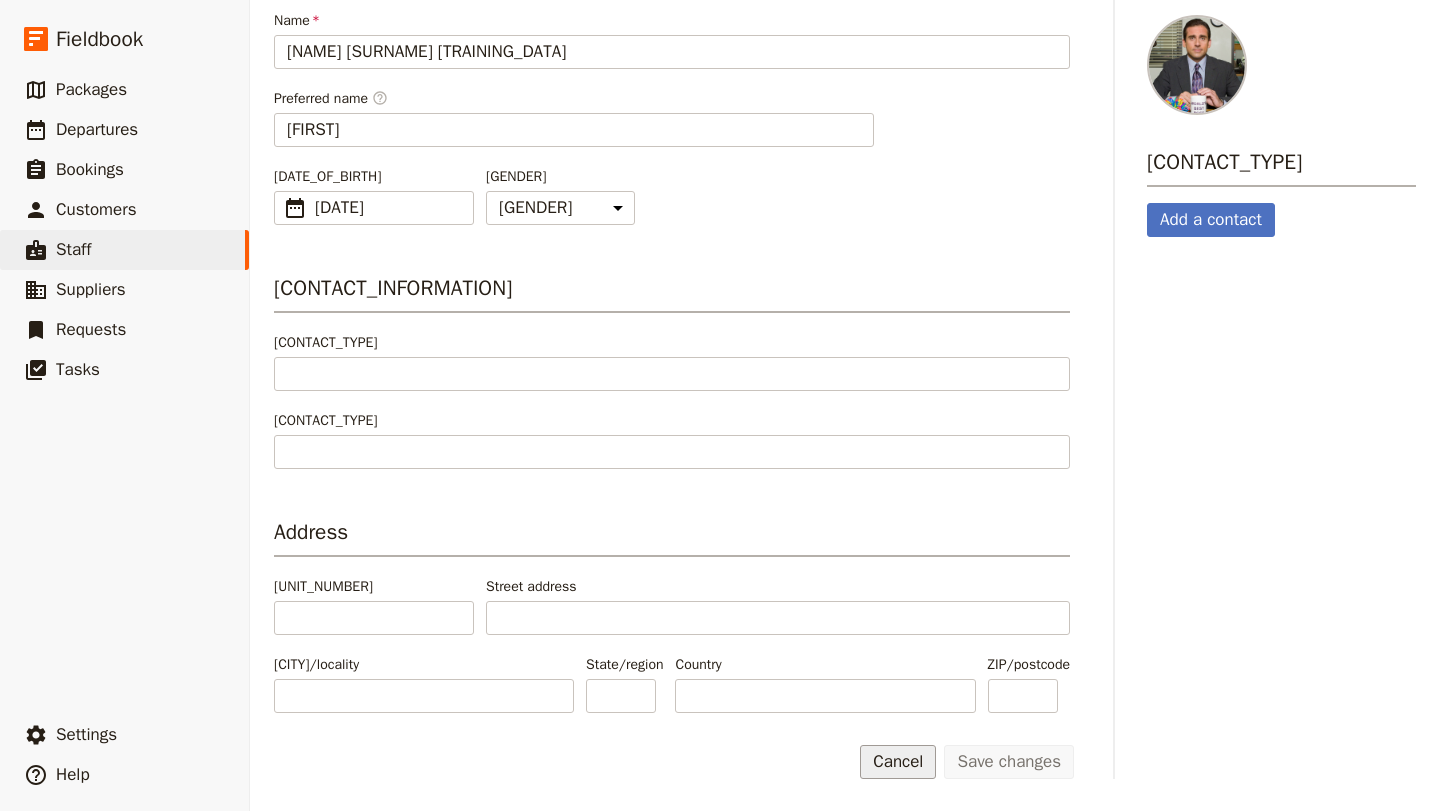 click on "Cancel" at bounding box center (898, 762) 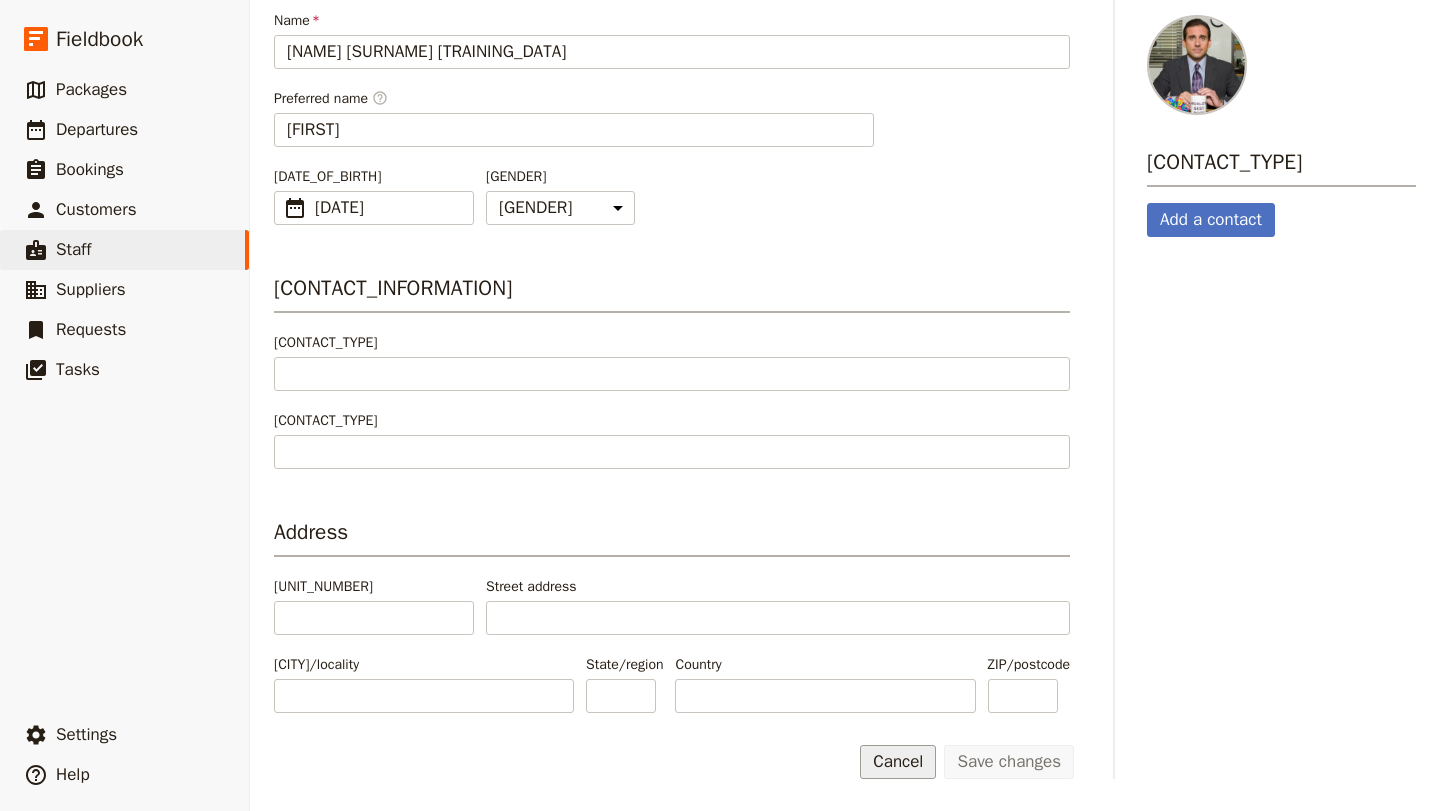 click on "Cancel" at bounding box center [898, 762] 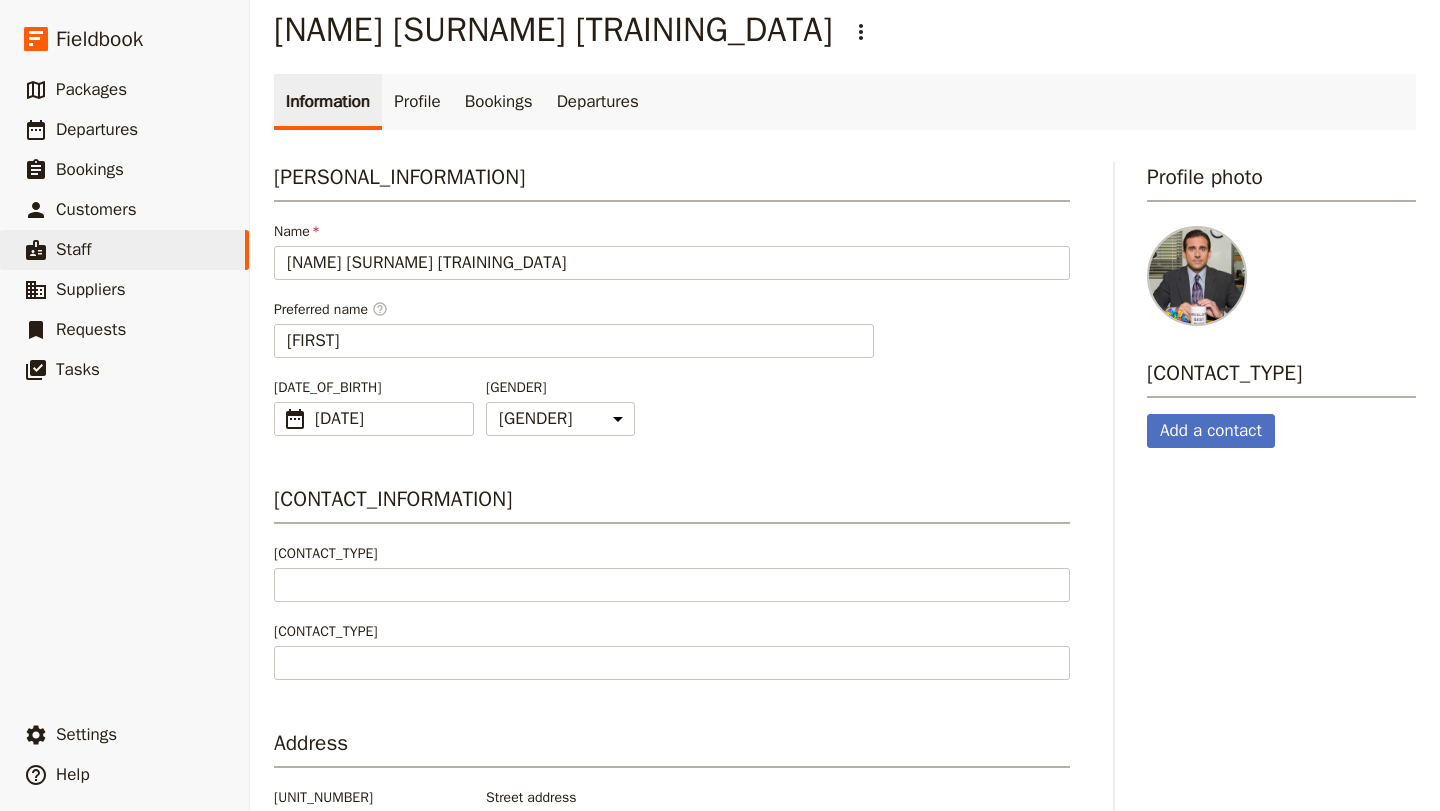 scroll, scrollTop: 0, scrollLeft: 0, axis: both 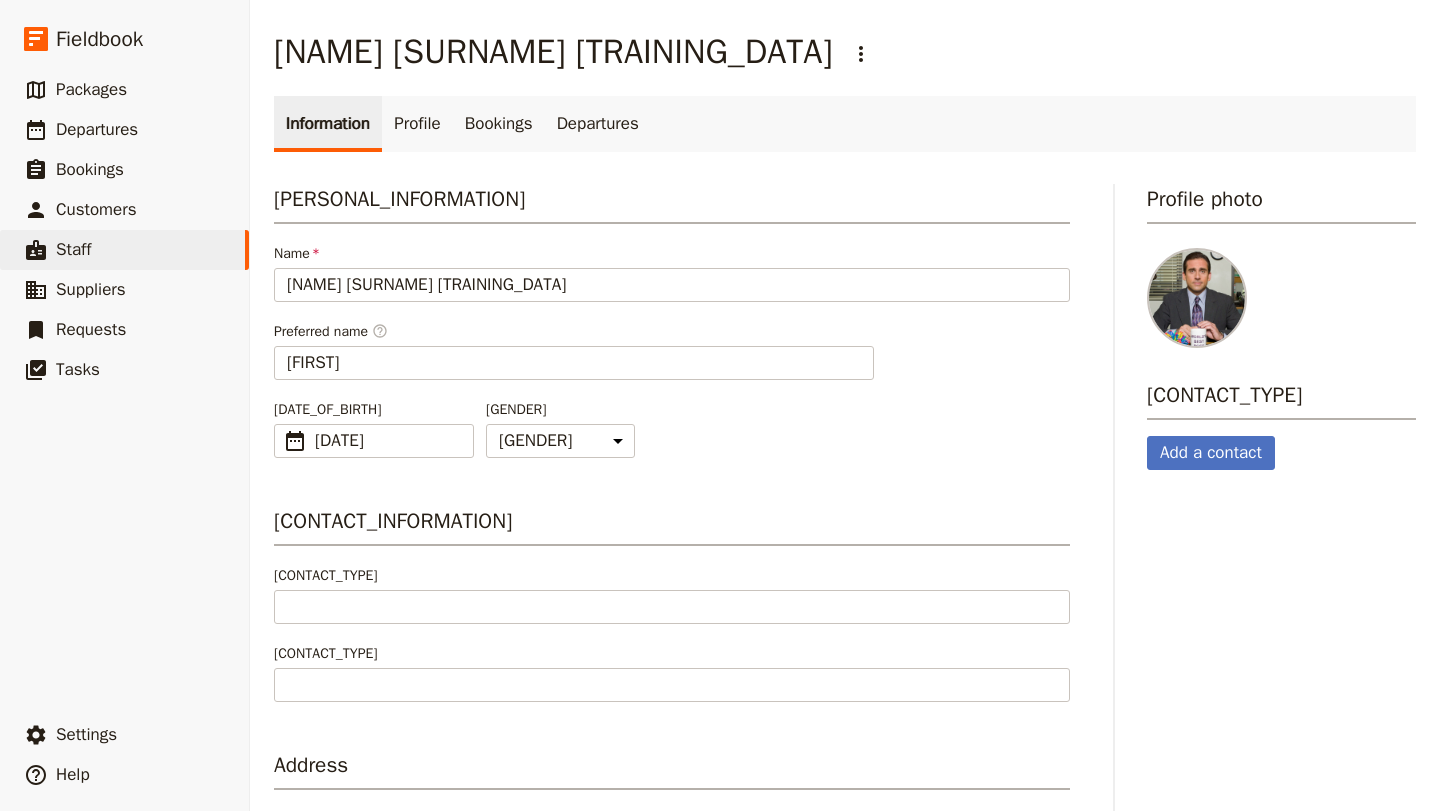 type 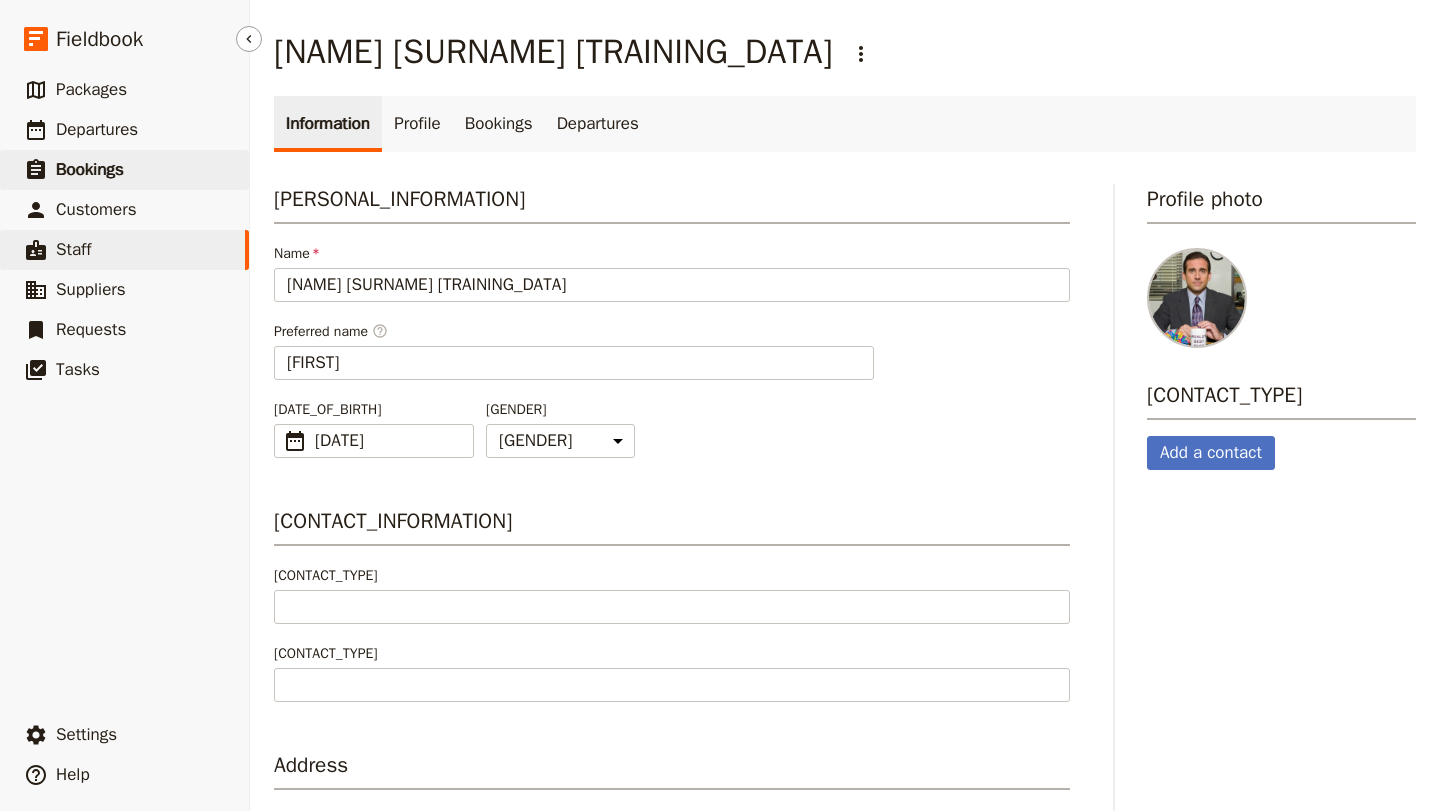 click on "Bookings" at bounding box center [90, 169] 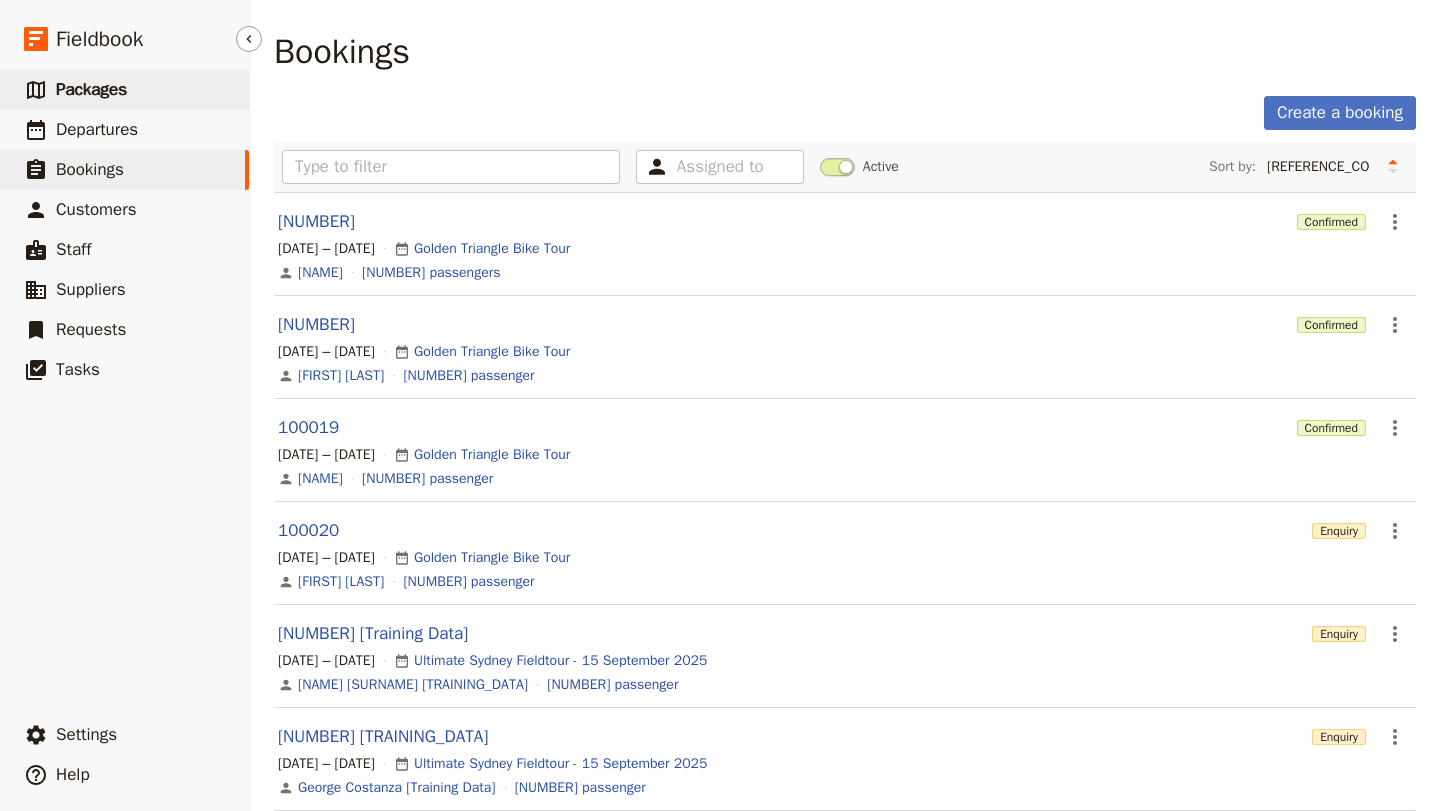 click on "Packages" at bounding box center [91, 89] 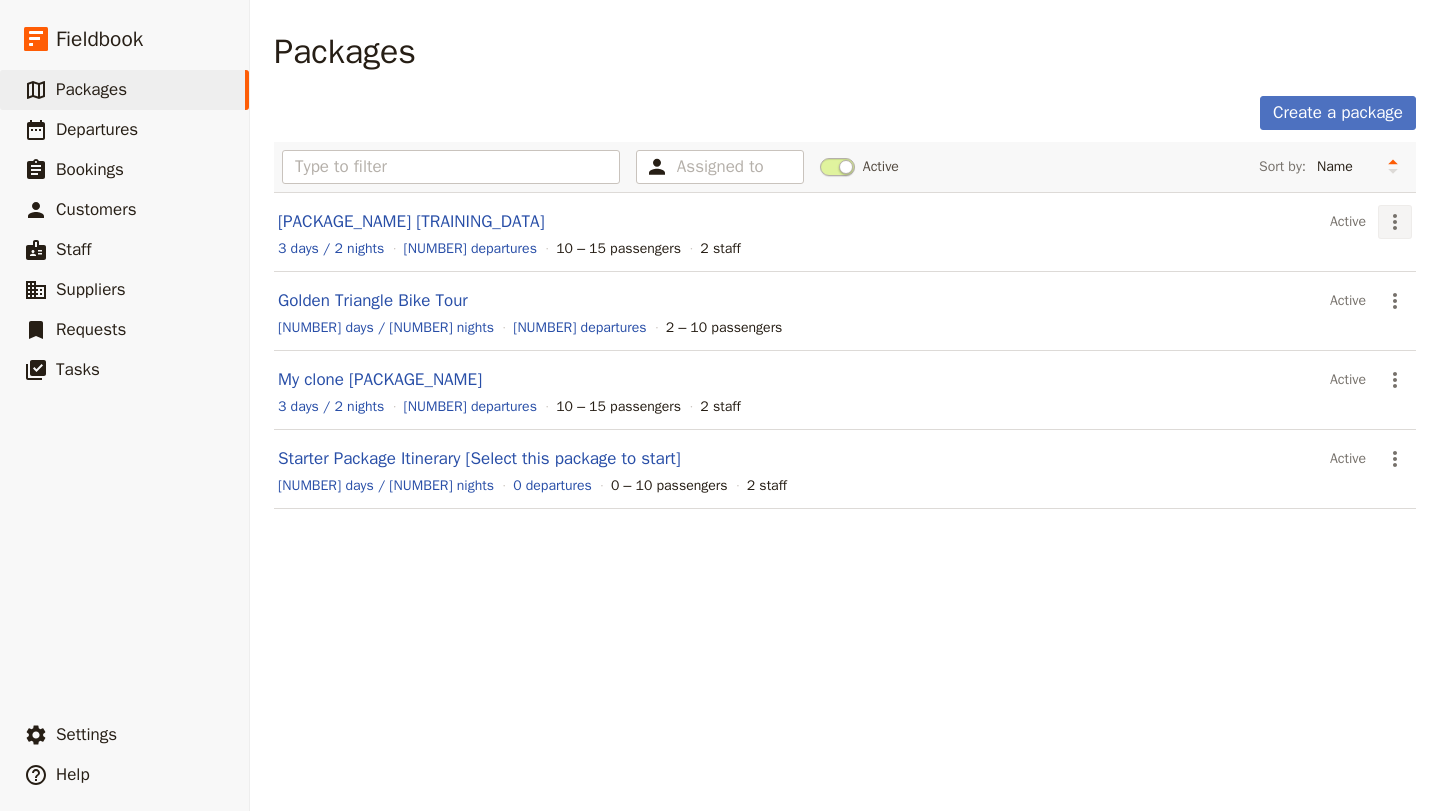 click 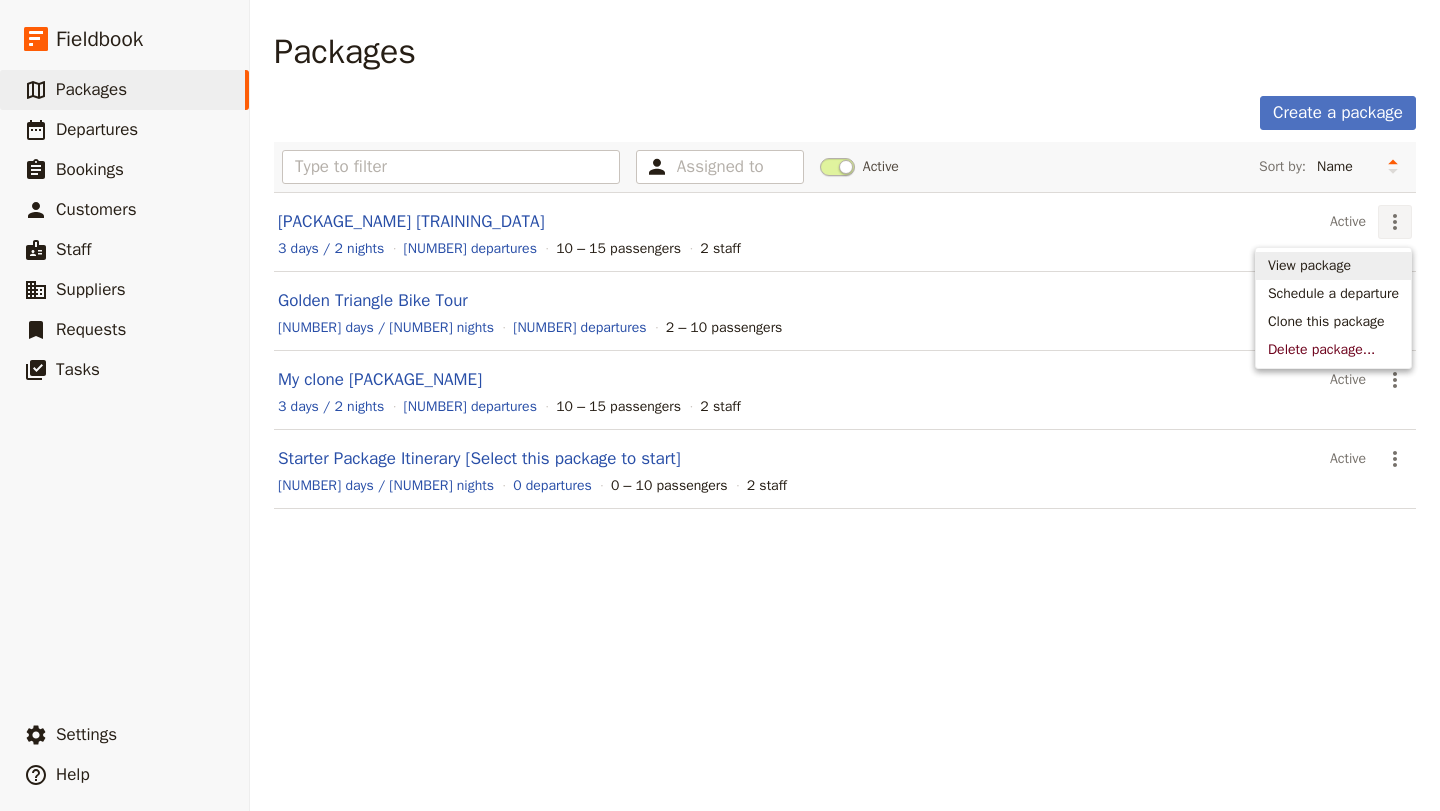 click on "View package" at bounding box center (1333, 266) 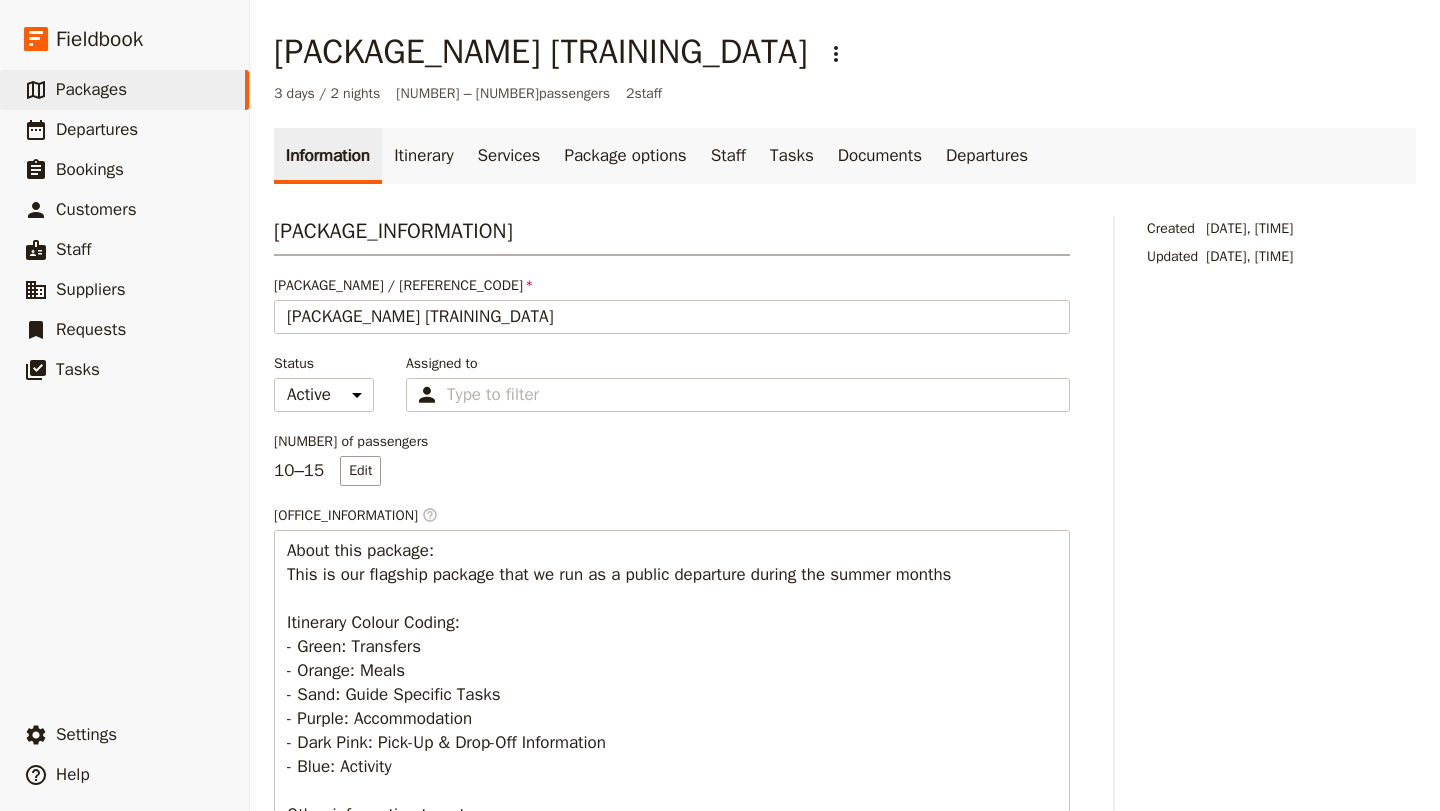 click on "[DURATION] / [DURATION] nights [NUMBER] – [NUMBER] passengers [NUMBER] staff" at bounding box center [845, 94] 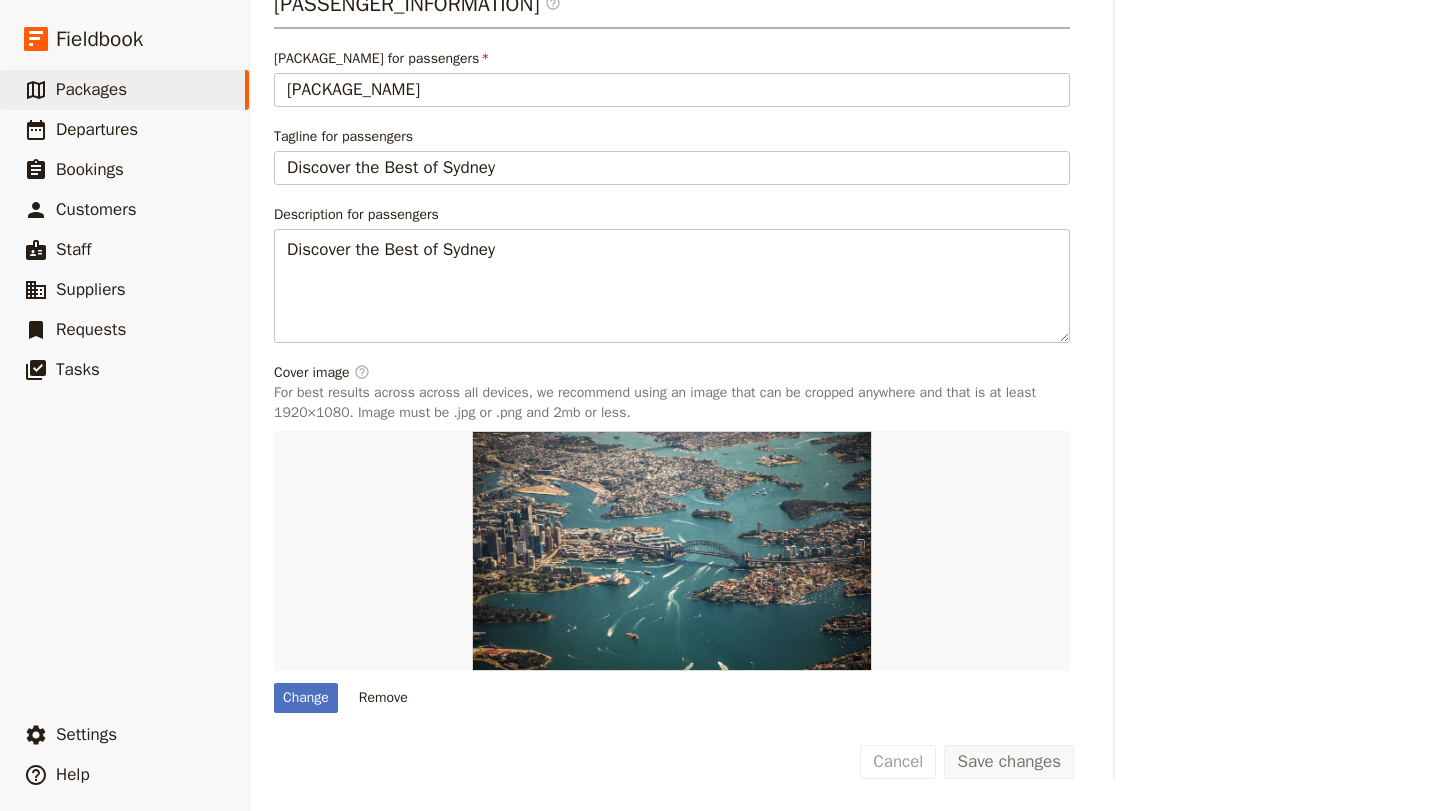 scroll, scrollTop: 0, scrollLeft: 0, axis: both 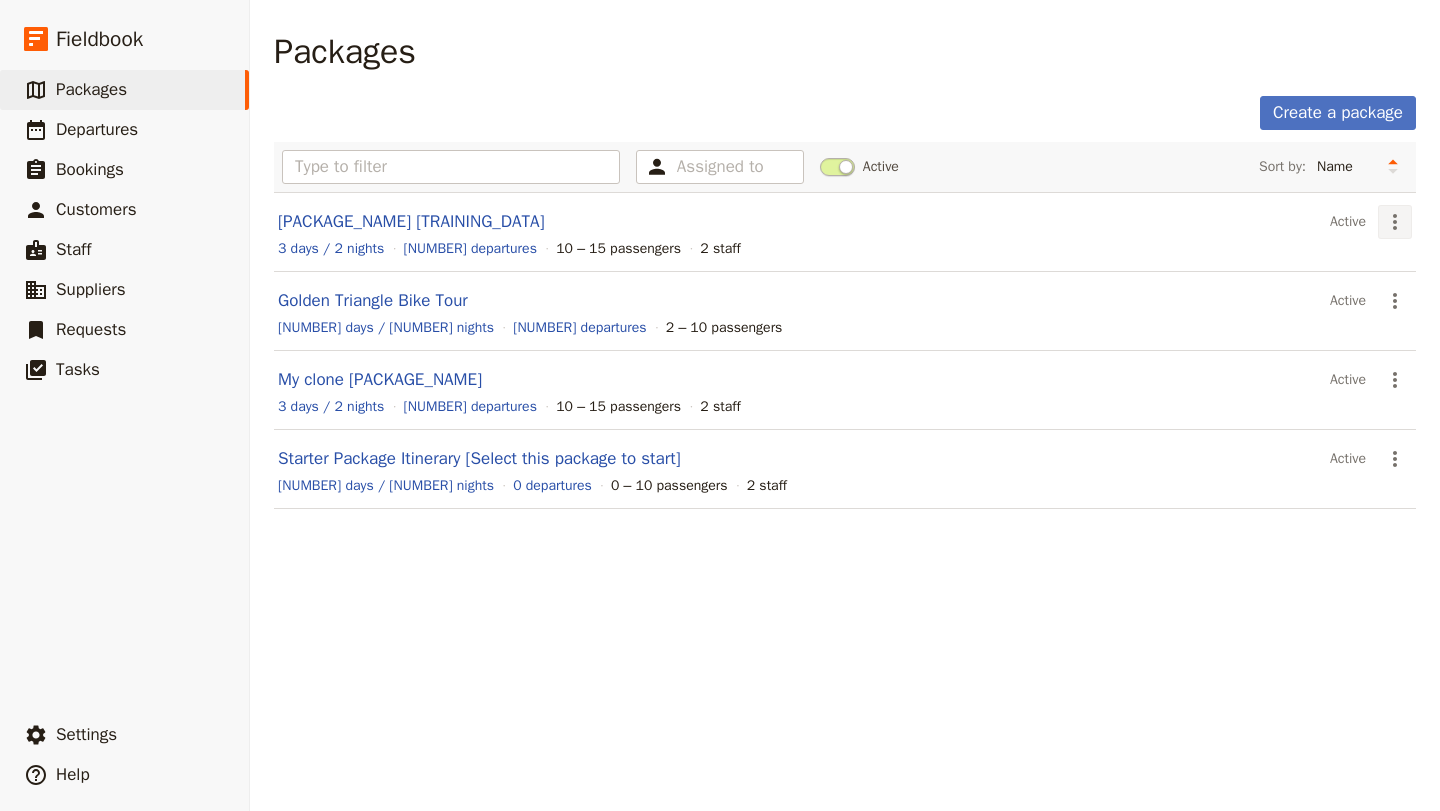 click 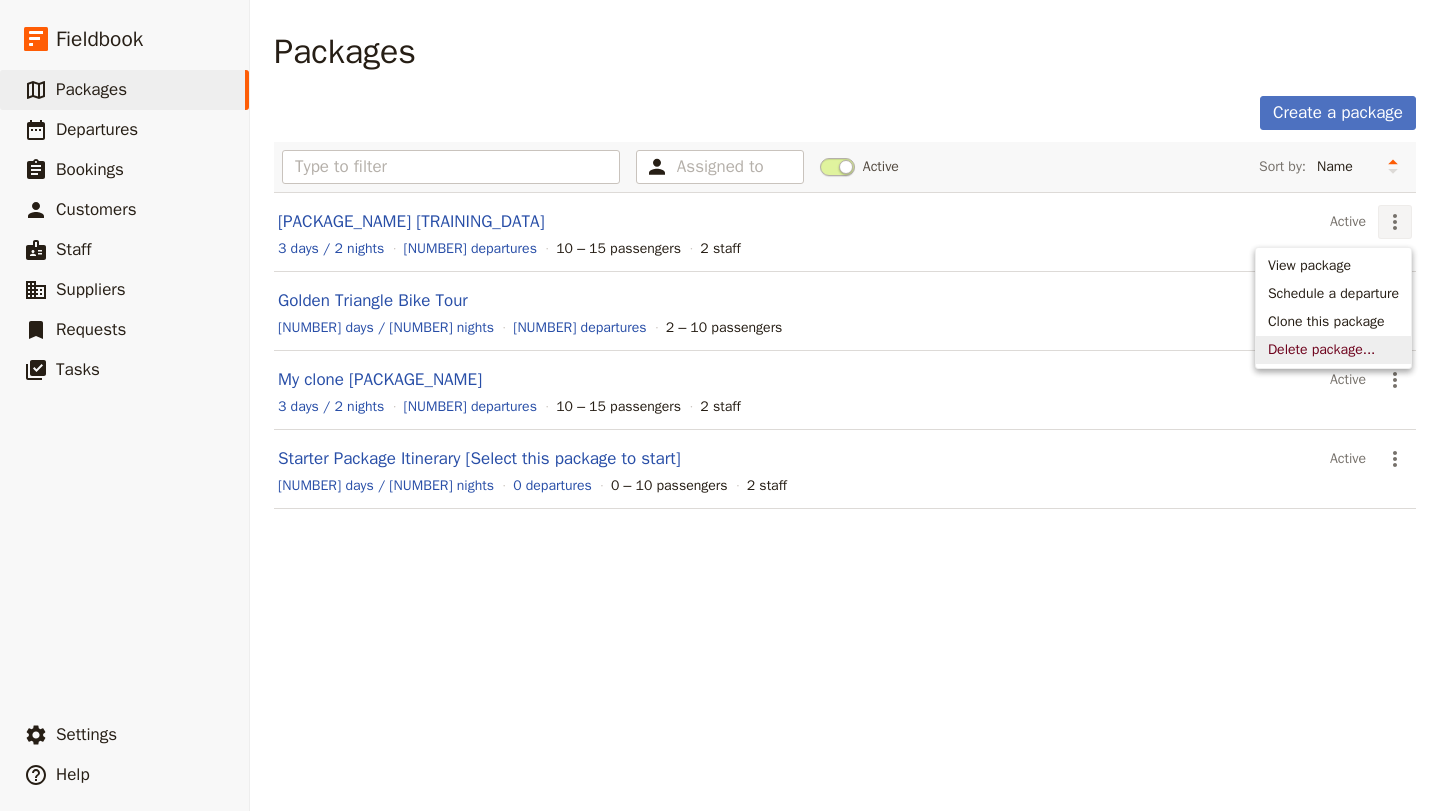 click on "3D2N Public Tour - Ultimate Sydney Fieldtour [Training Data] Active <br><br> 3 days   /   2 nights 1 departures 10 – 15 passengers 2 staff Golden Triangle Bike Tour Active <br><br> 5 days   /   4 nights 2 departures 2 – 10 passengers My clone Ultimate Sydney Fieldtour Active <br><br> 3 days   /   2 nights 1 departures 10 – 15 passengers 2 staff Starter Package Itinerary [Select this package to start] Active <br><br> 5 days   /   4 nights 0 departures 0 – 10 passengers 2 staff" at bounding box center (845, 405) 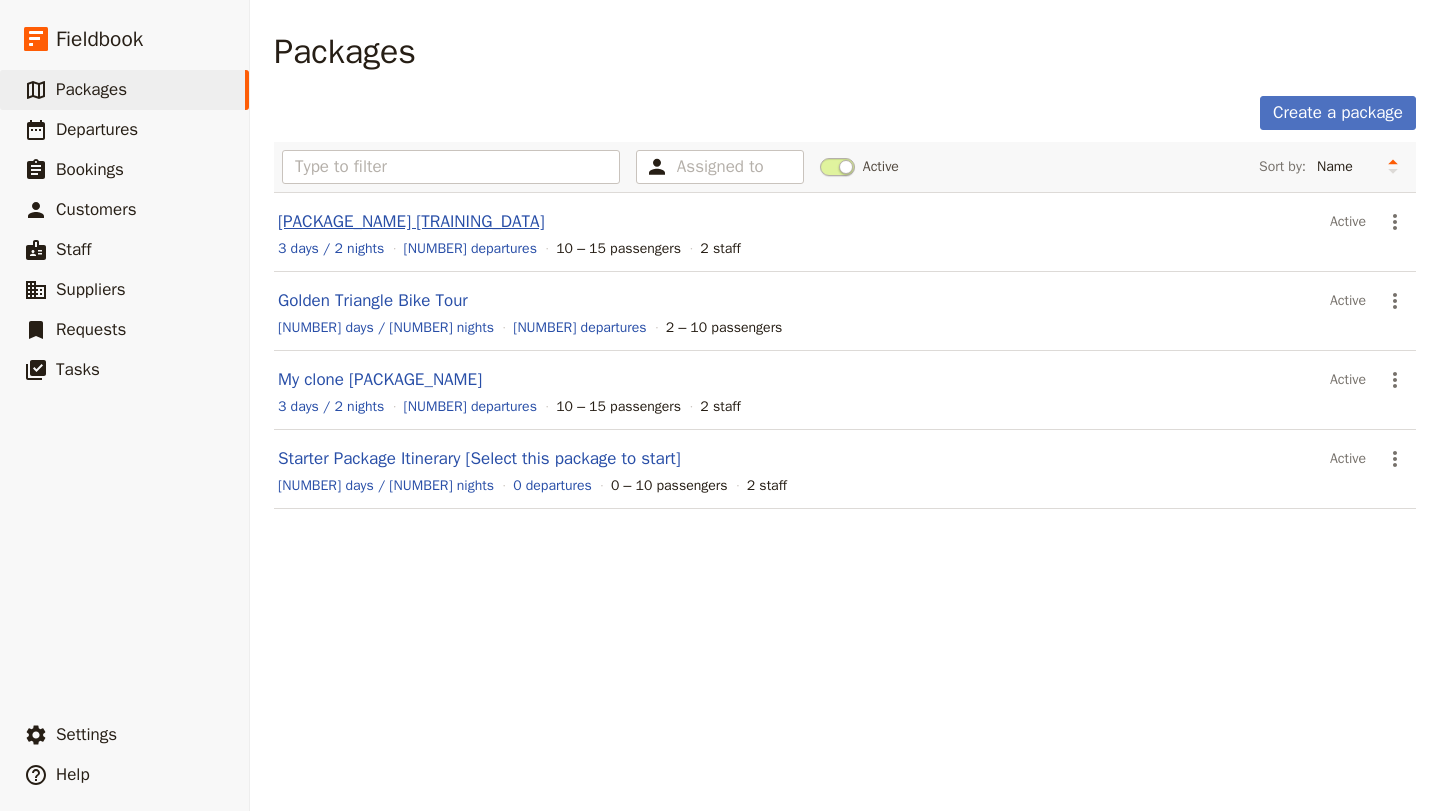 click on "[PACKAGE_NAME] [TRAINING_DATA]" at bounding box center [411, 221] 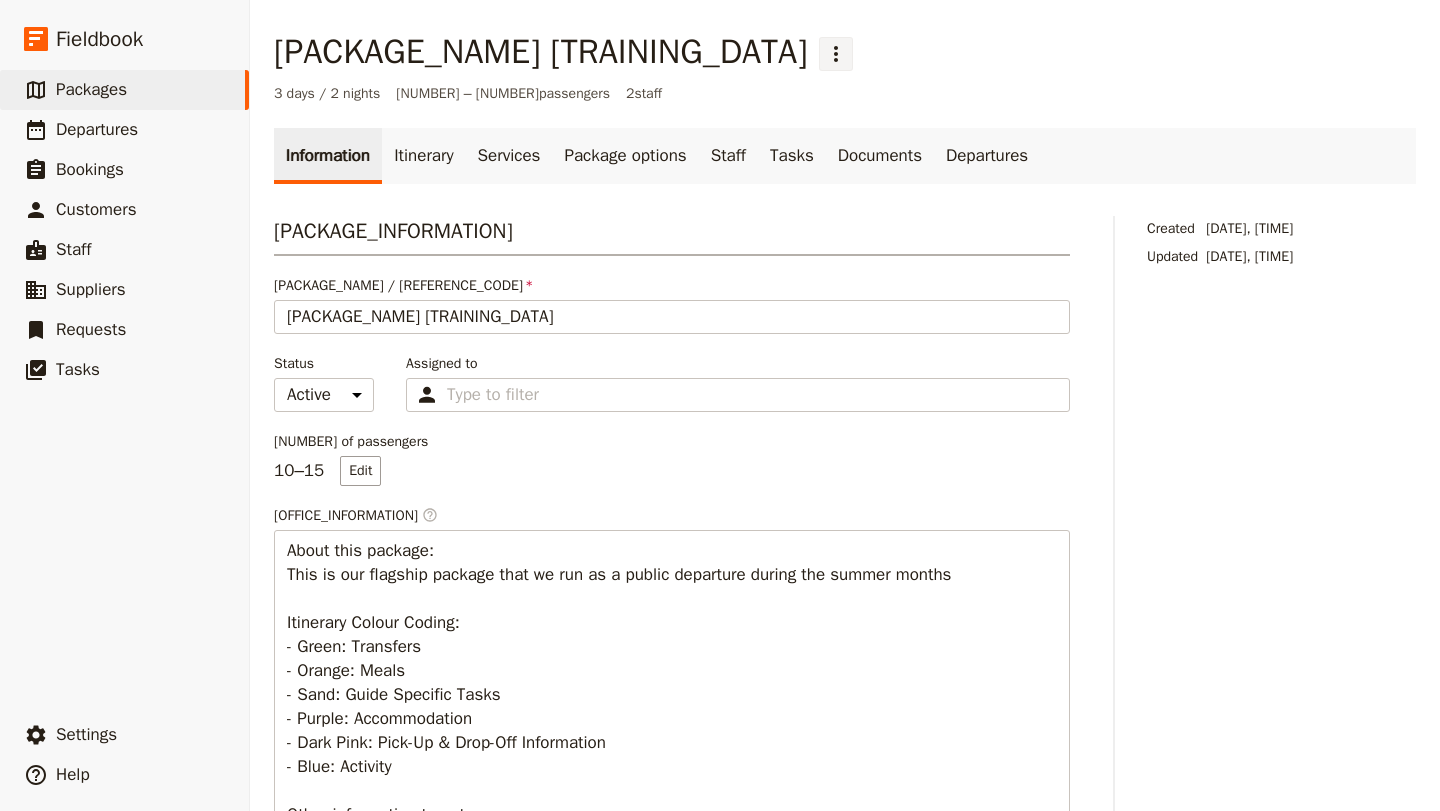 click 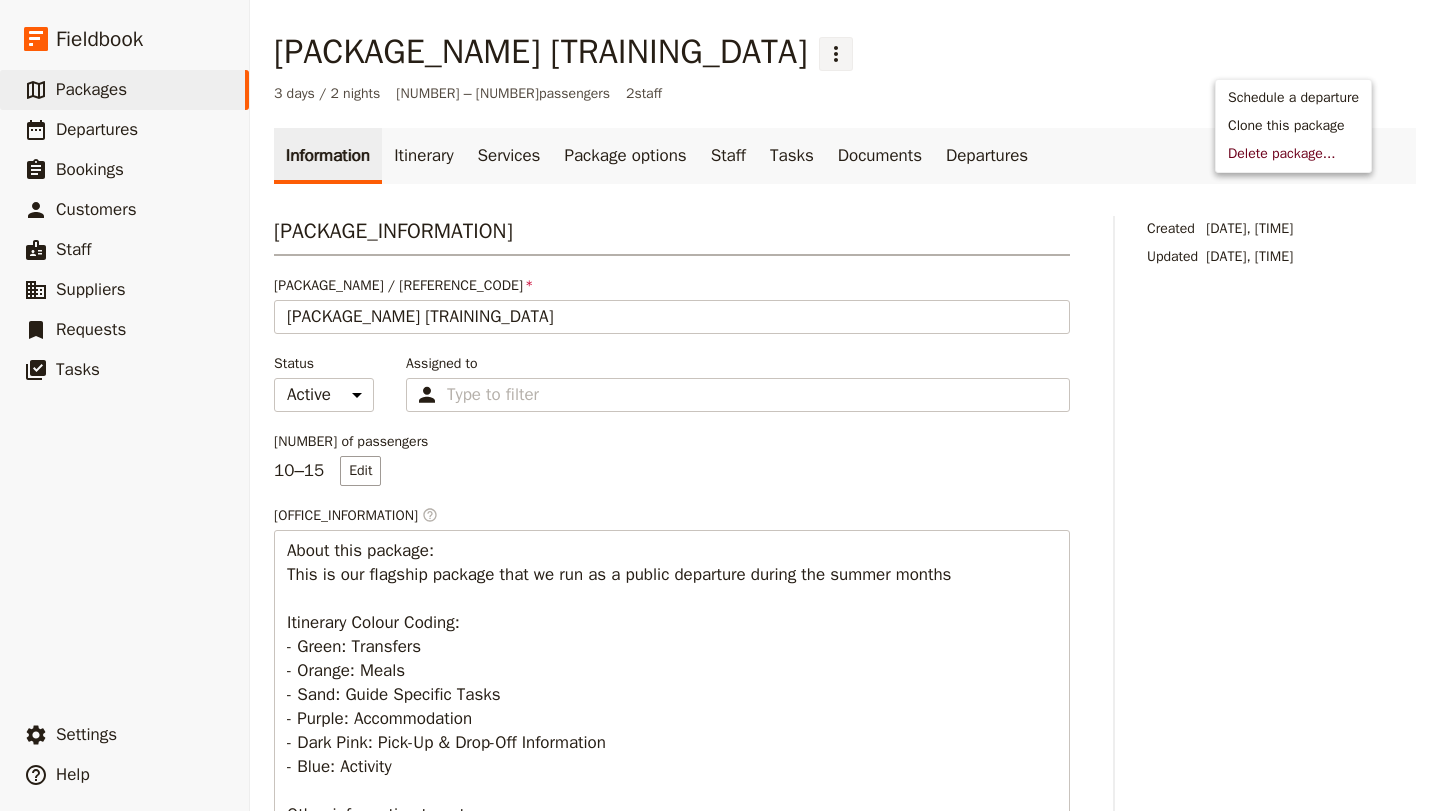 click 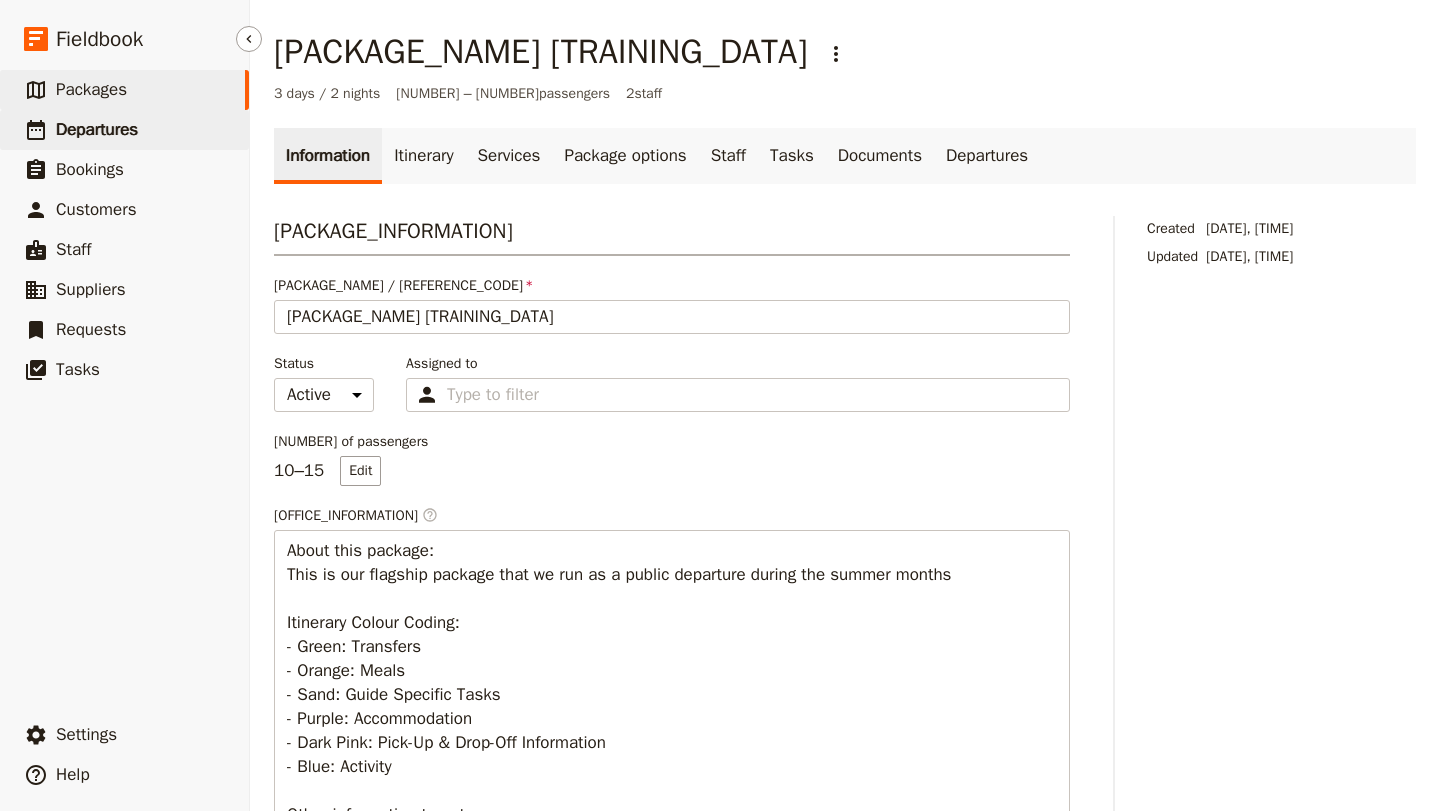 click on "​ Departures" at bounding box center (124, 130) 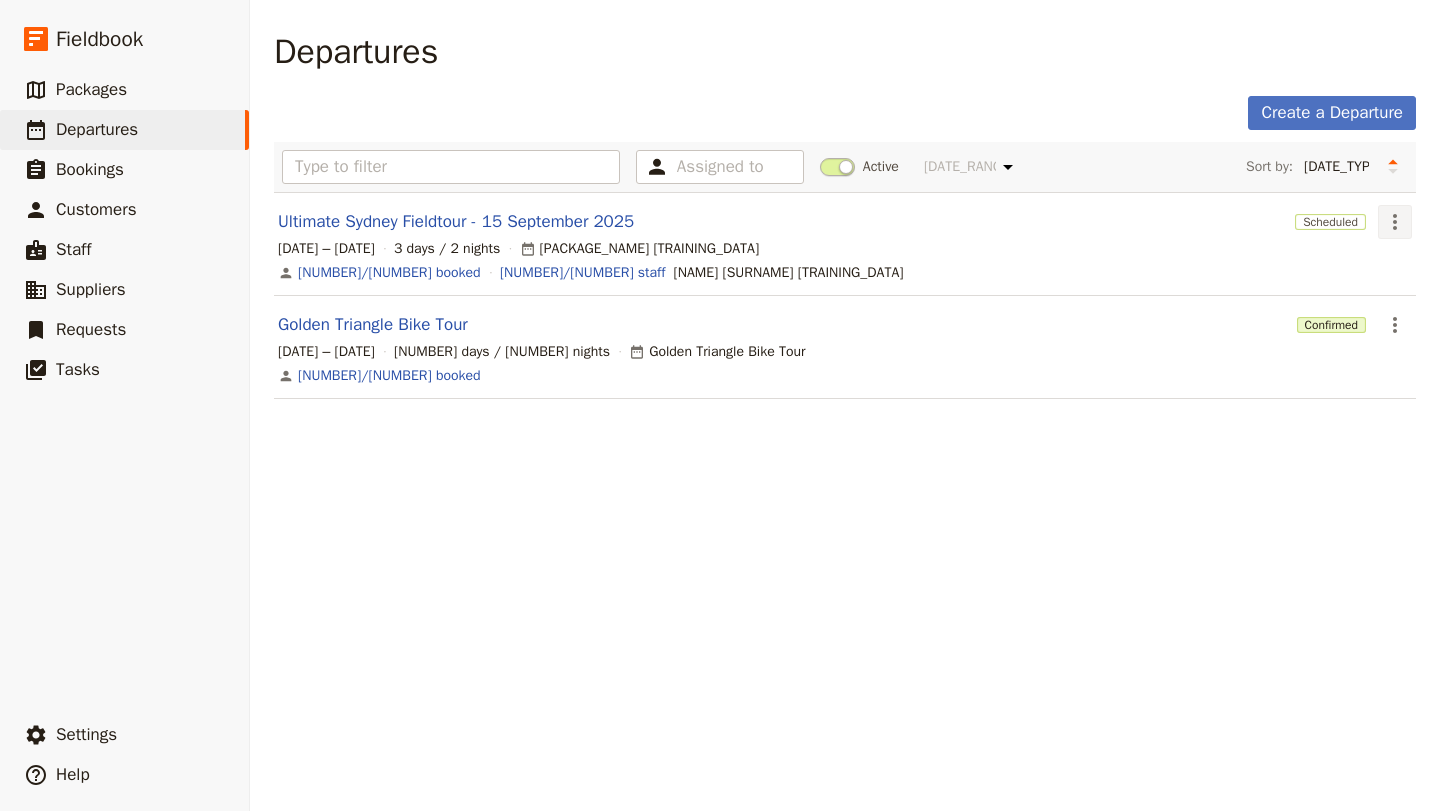 click 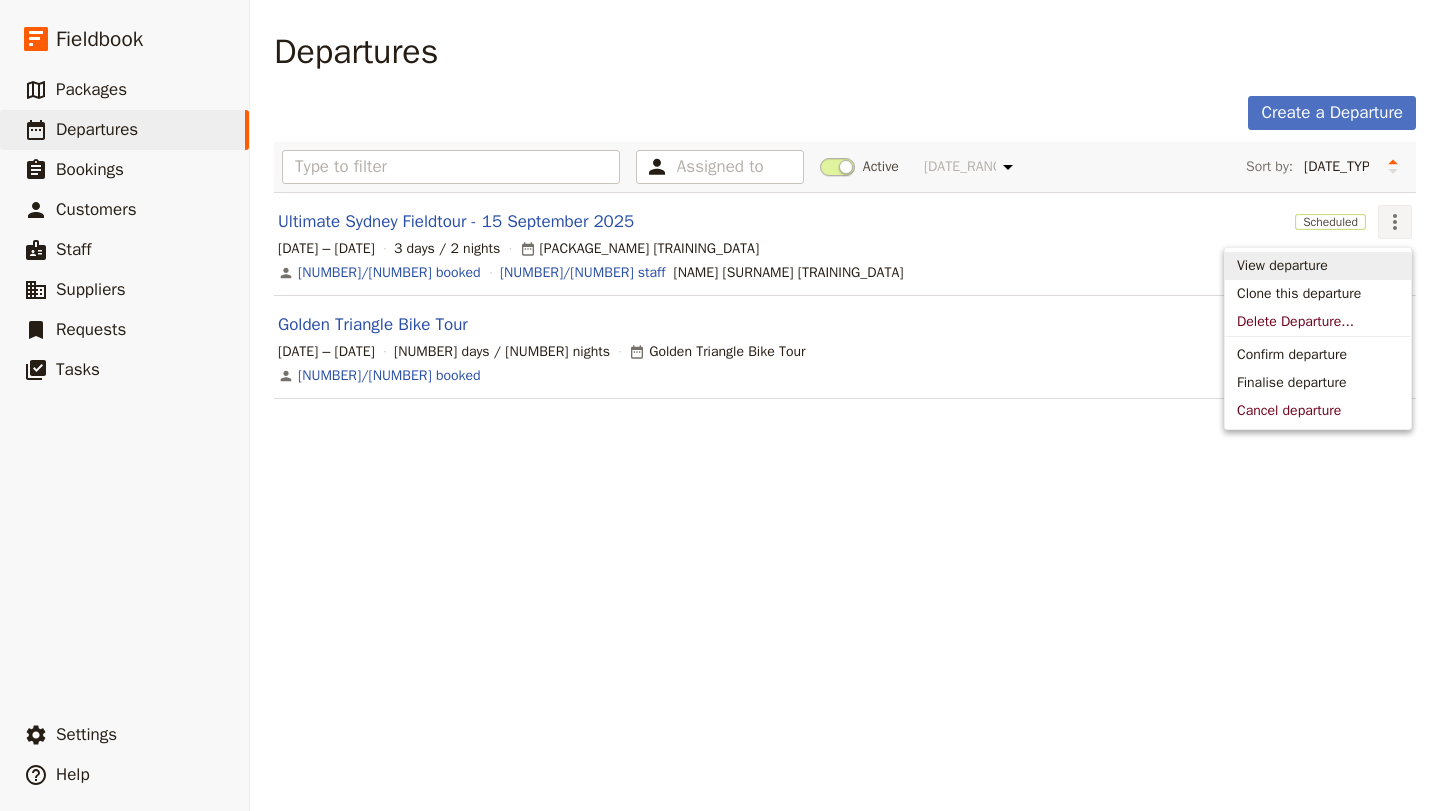 click on "View departure" at bounding box center [1282, 266] 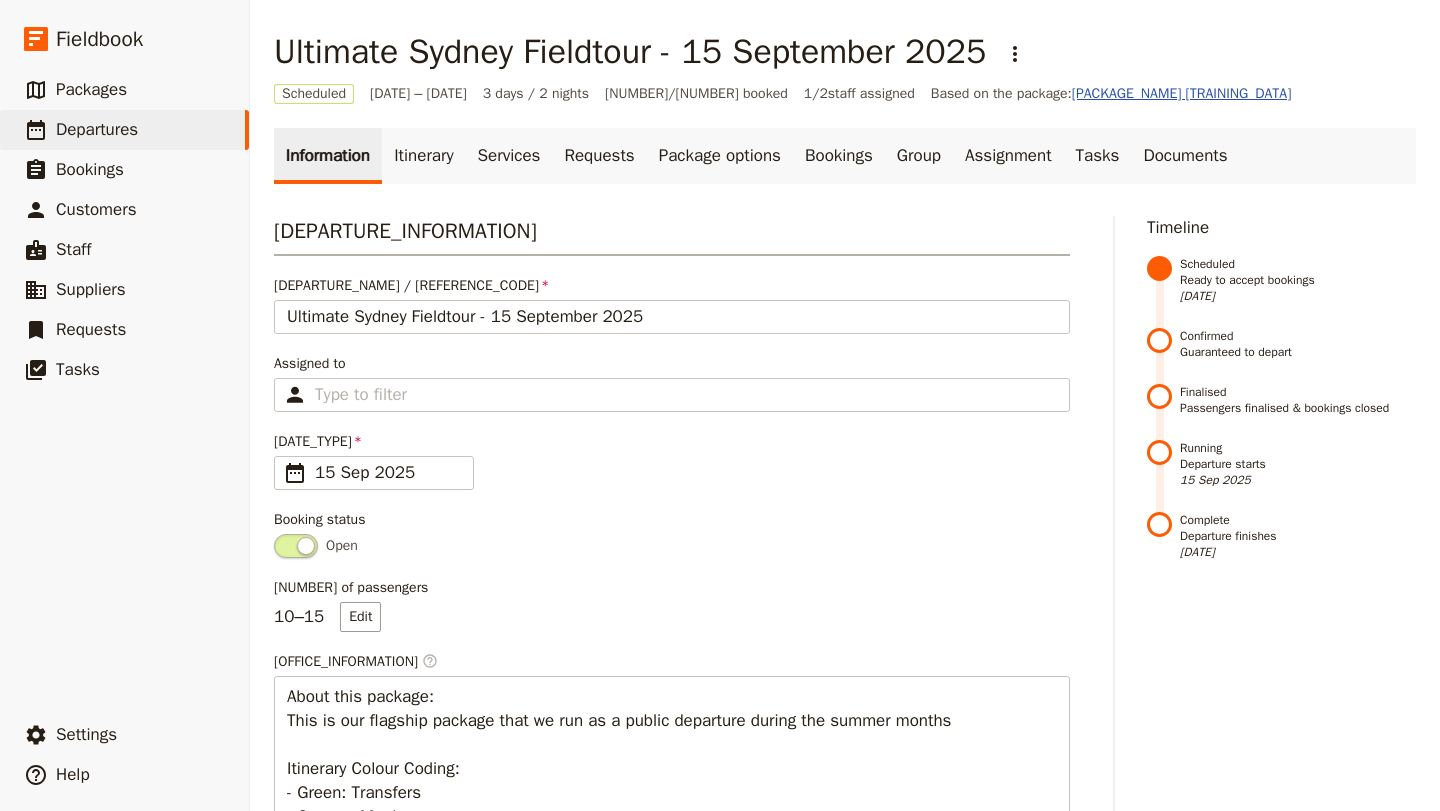 click on "[PACKAGE_NAME] [TRAINING_DATA]" at bounding box center (1182, 93) 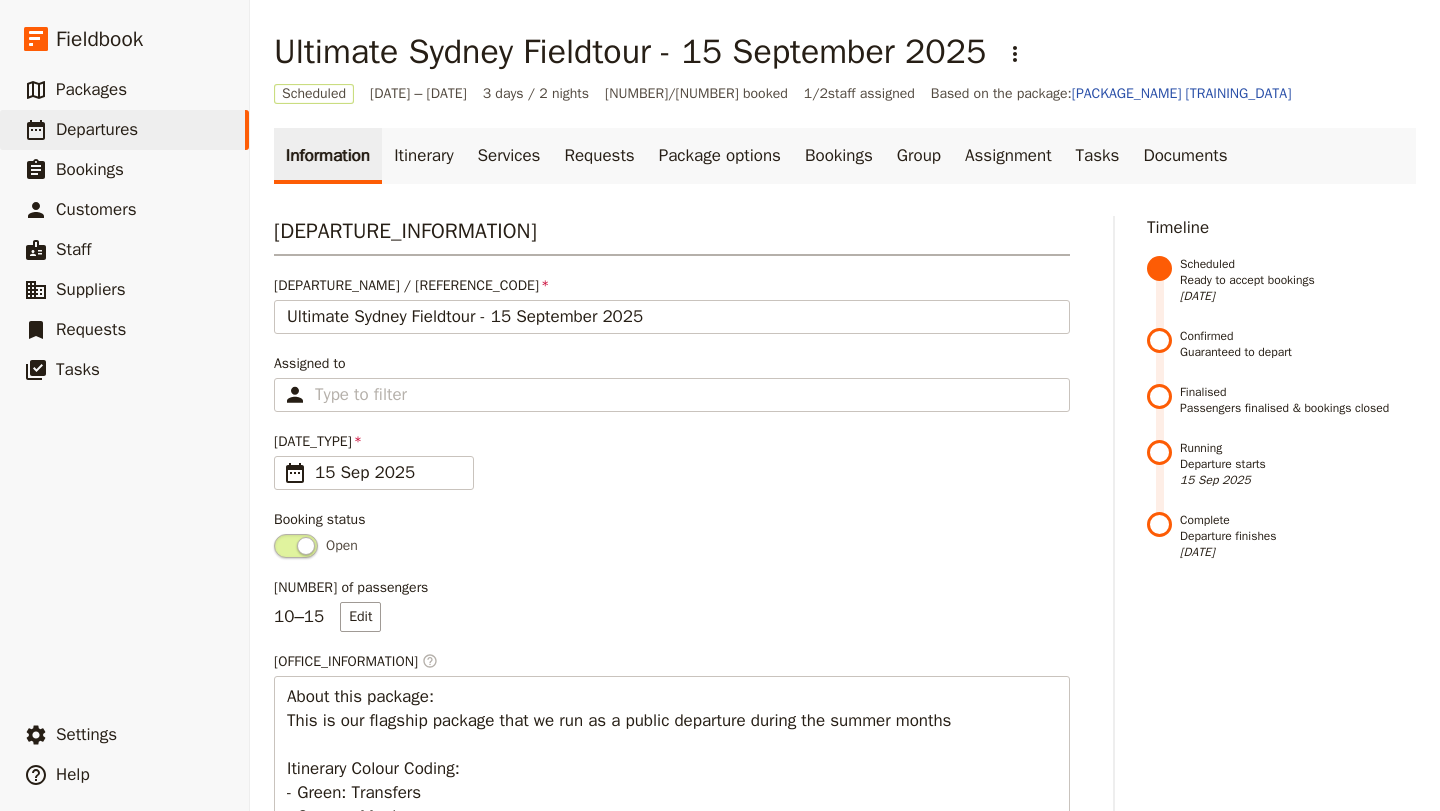 click on "[DEPARTURE_INFORMATION]" at bounding box center (672, 236) 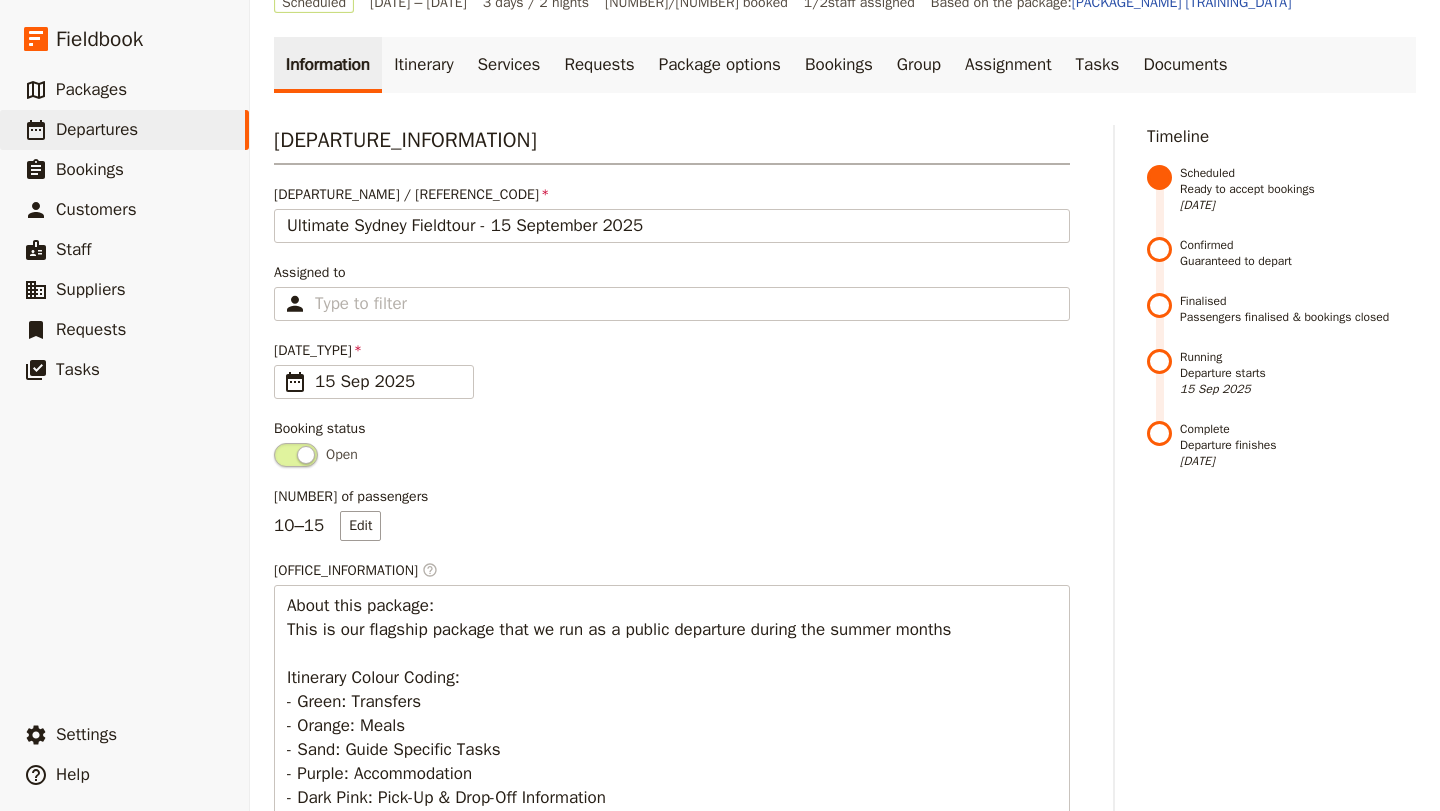 scroll, scrollTop: 0, scrollLeft: 0, axis: both 